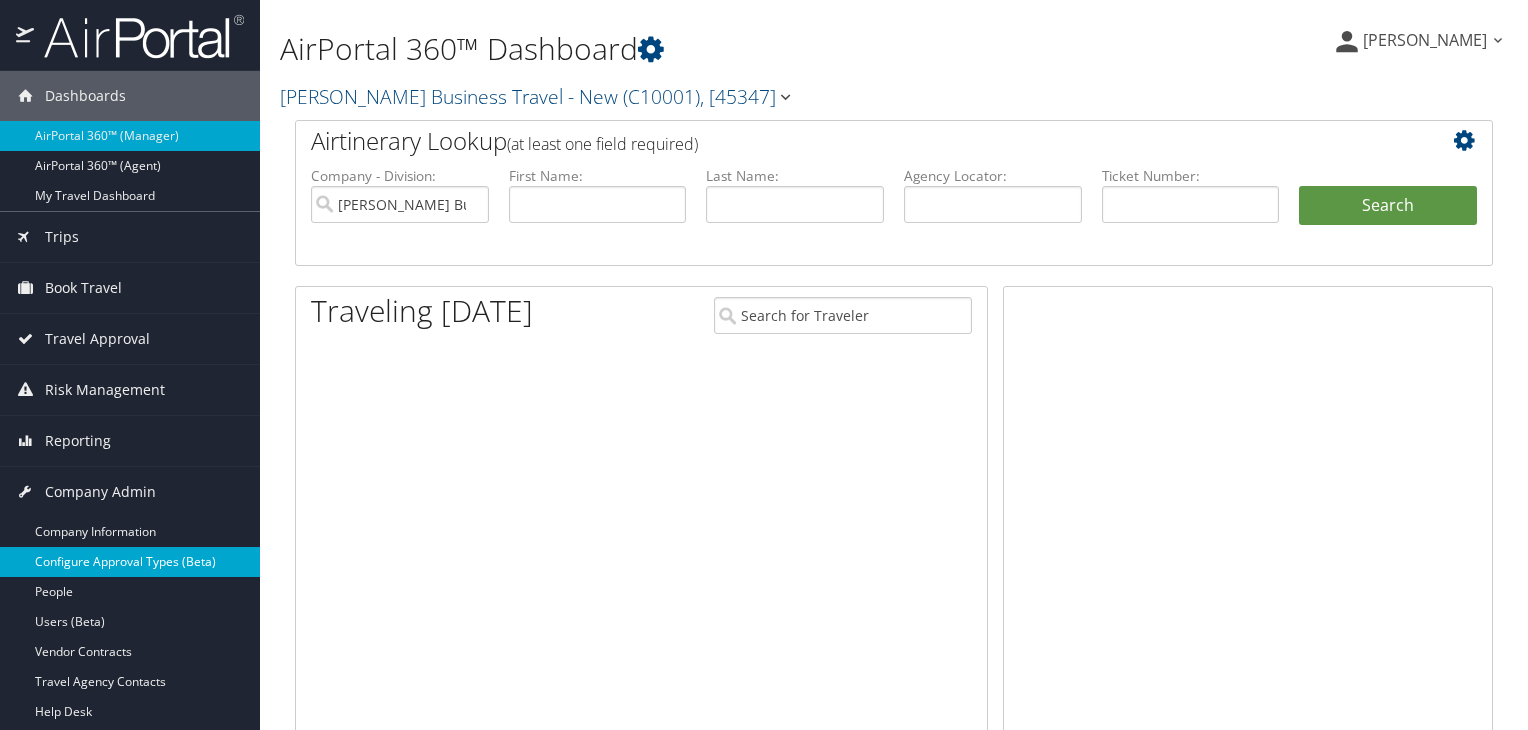 scroll, scrollTop: 0, scrollLeft: 0, axis: both 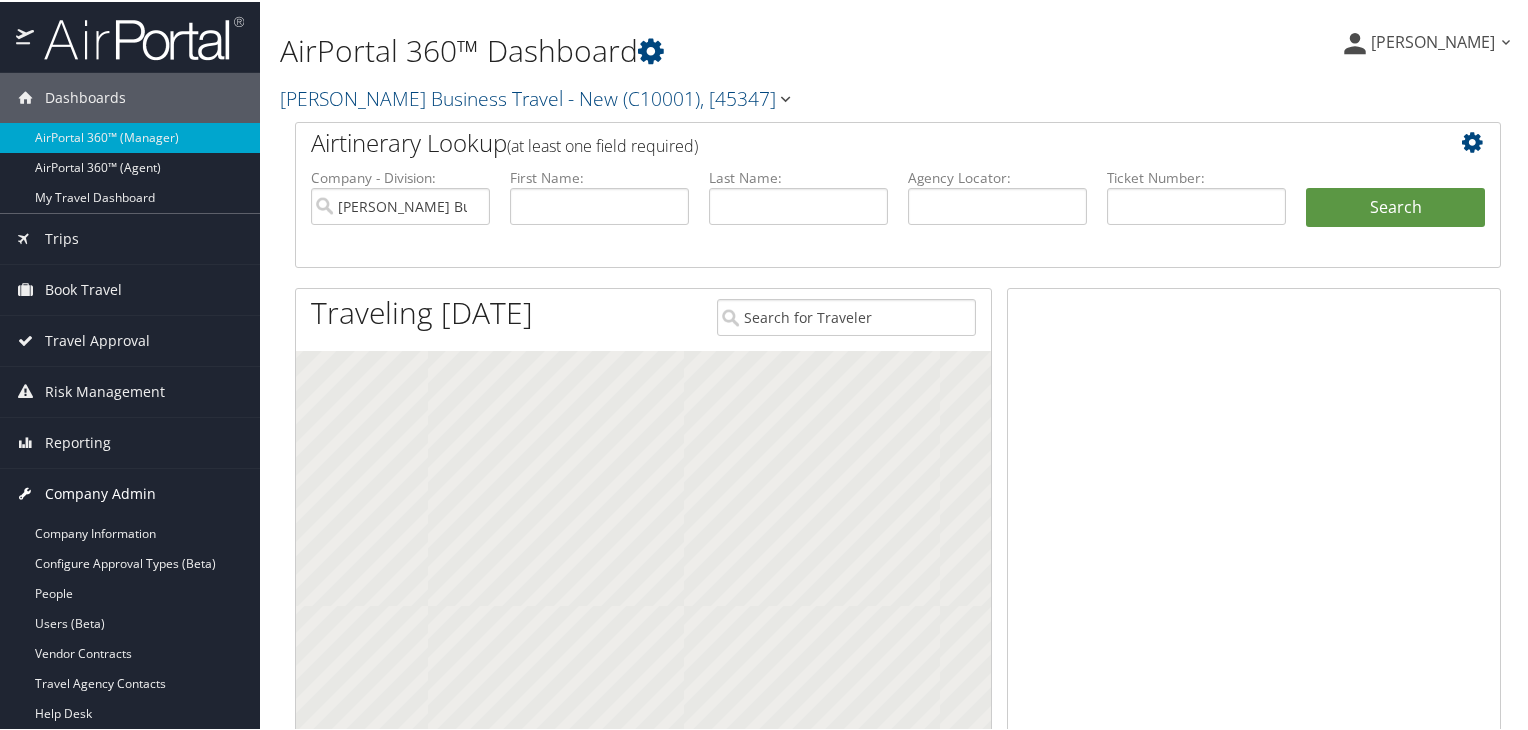click on "Company Admin" at bounding box center [100, 492] 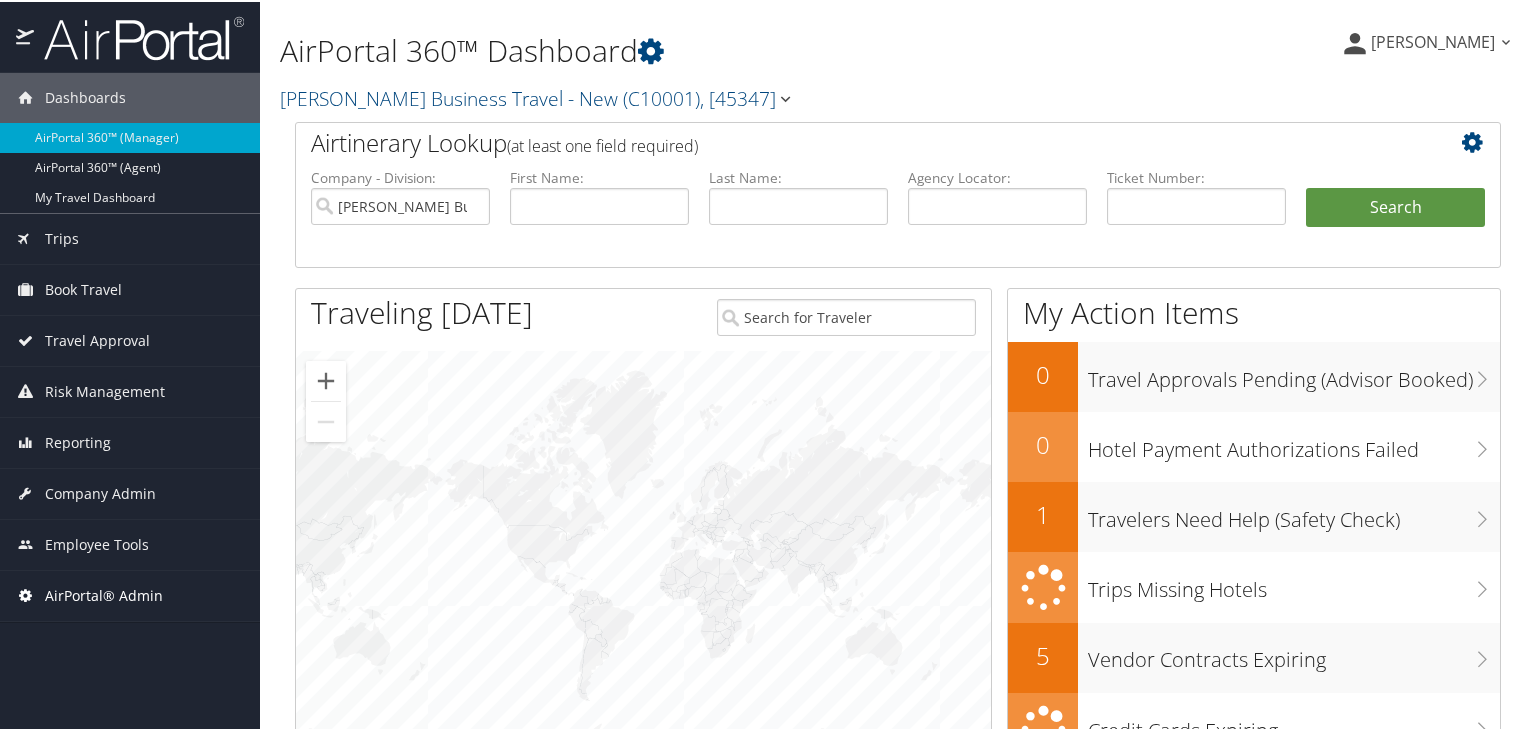 click on "AirPortal® Admin" at bounding box center (104, 594) 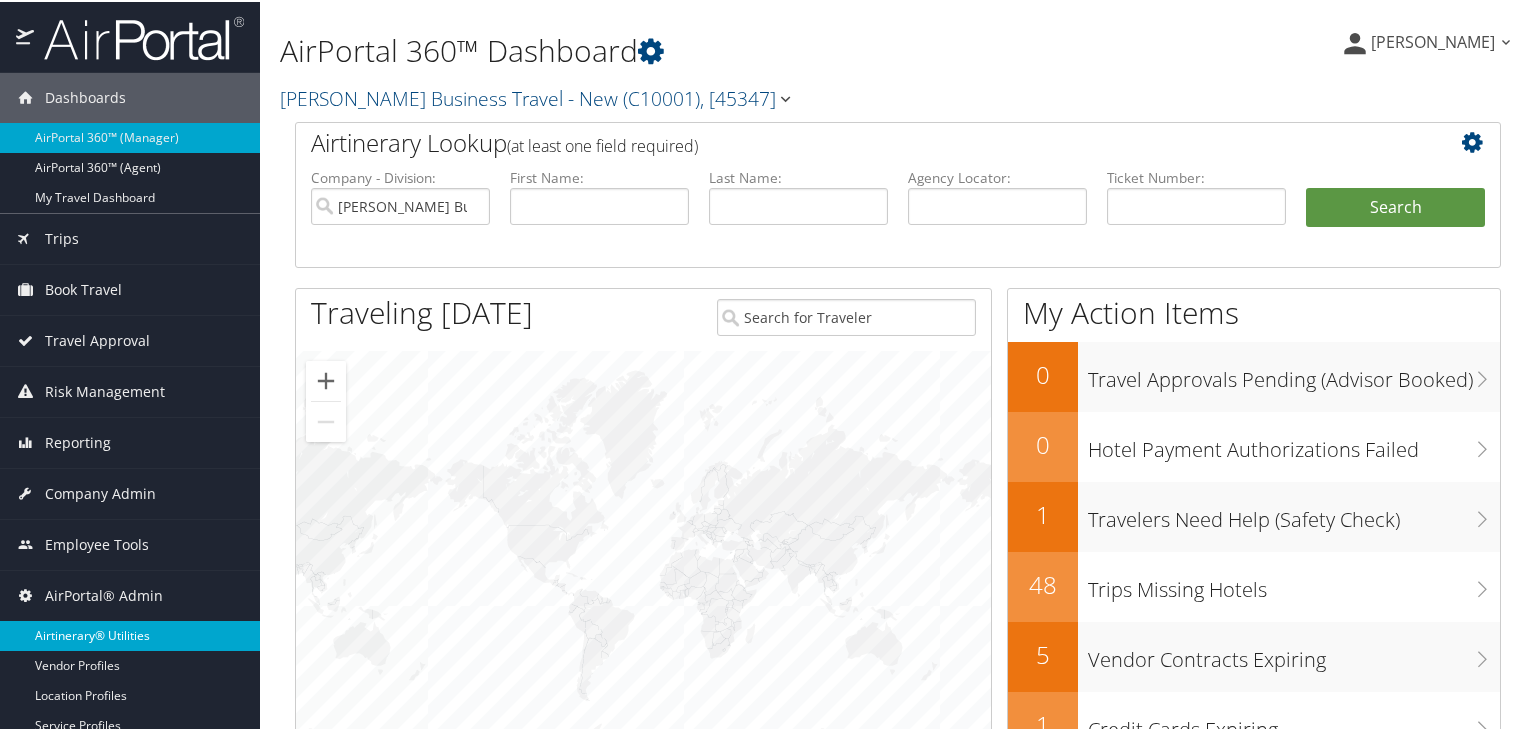 click on "Airtinerary® Utilities" at bounding box center [130, 634] 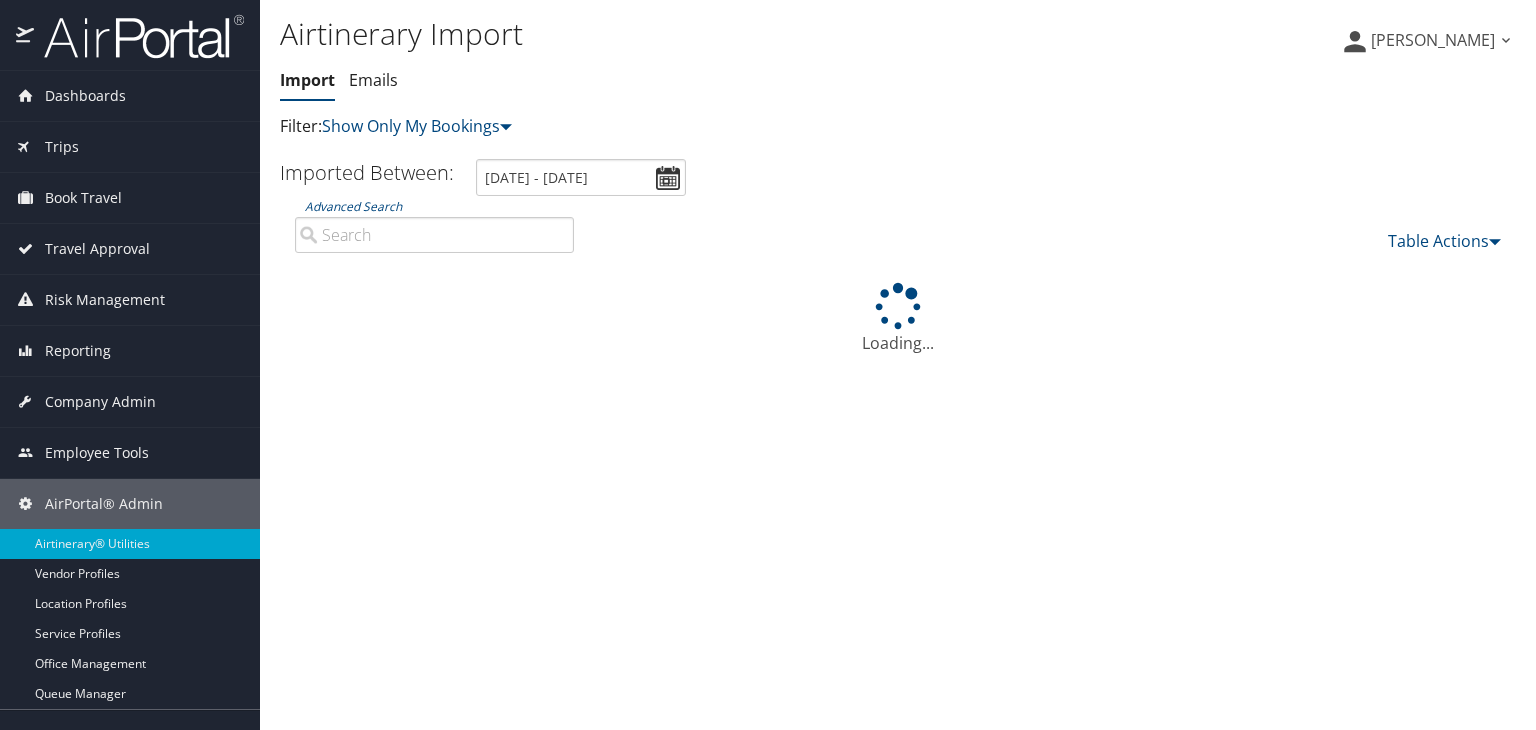 scroll, scrollTop: 0, scrollLeft: 0, axis: both 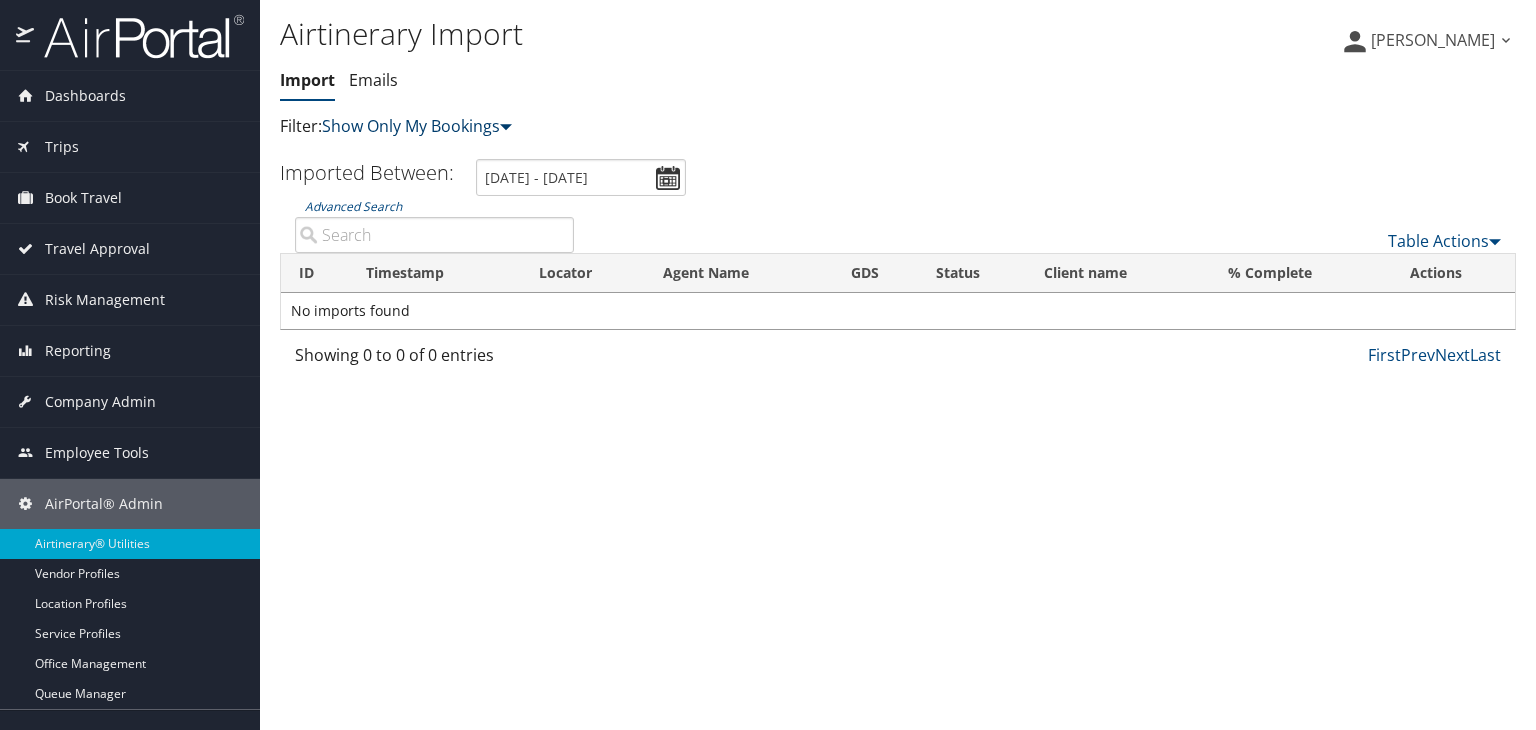 click on "Show Only My Bookings" at bounding box center [417, 126] 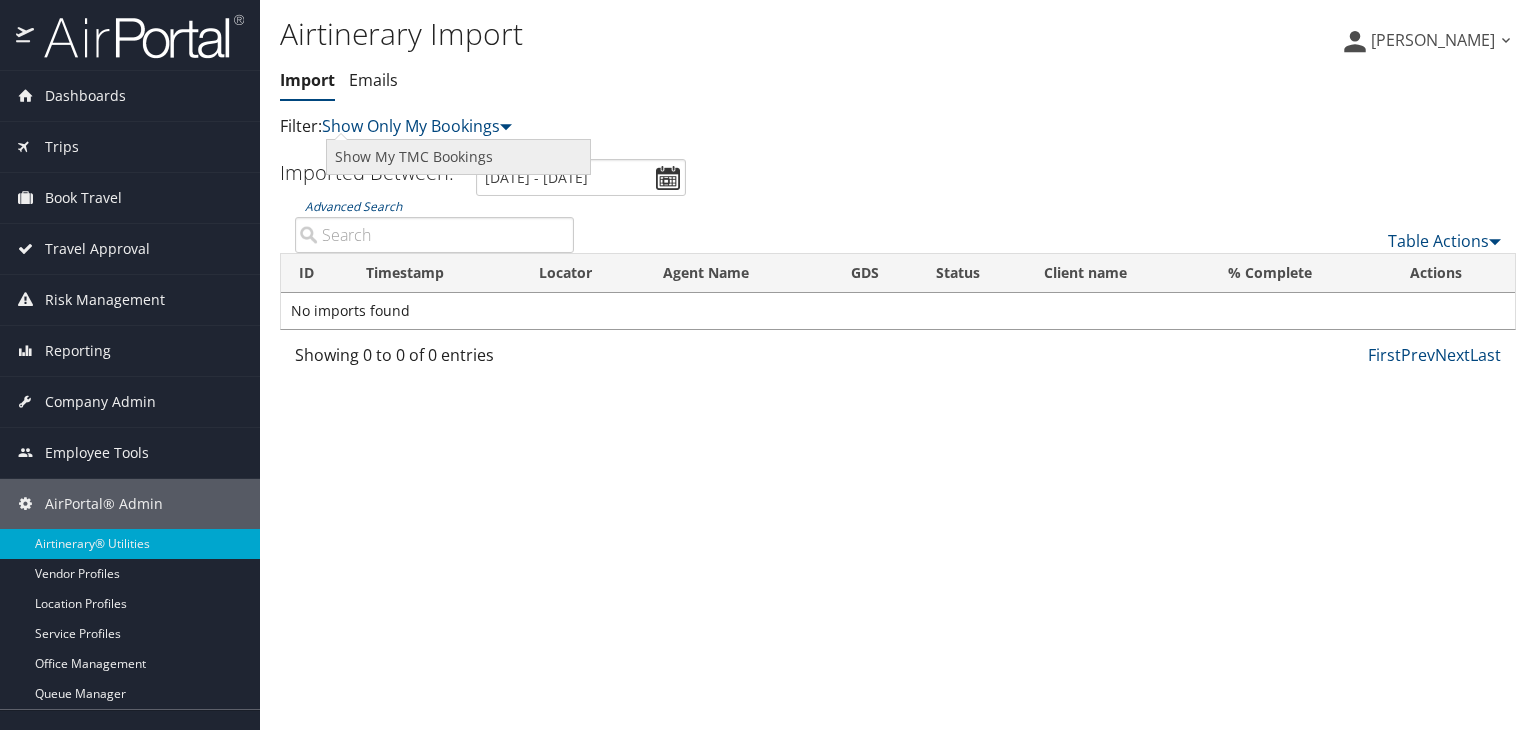 click on "Show My TMC Bookings" at bounding box center (458, 157) 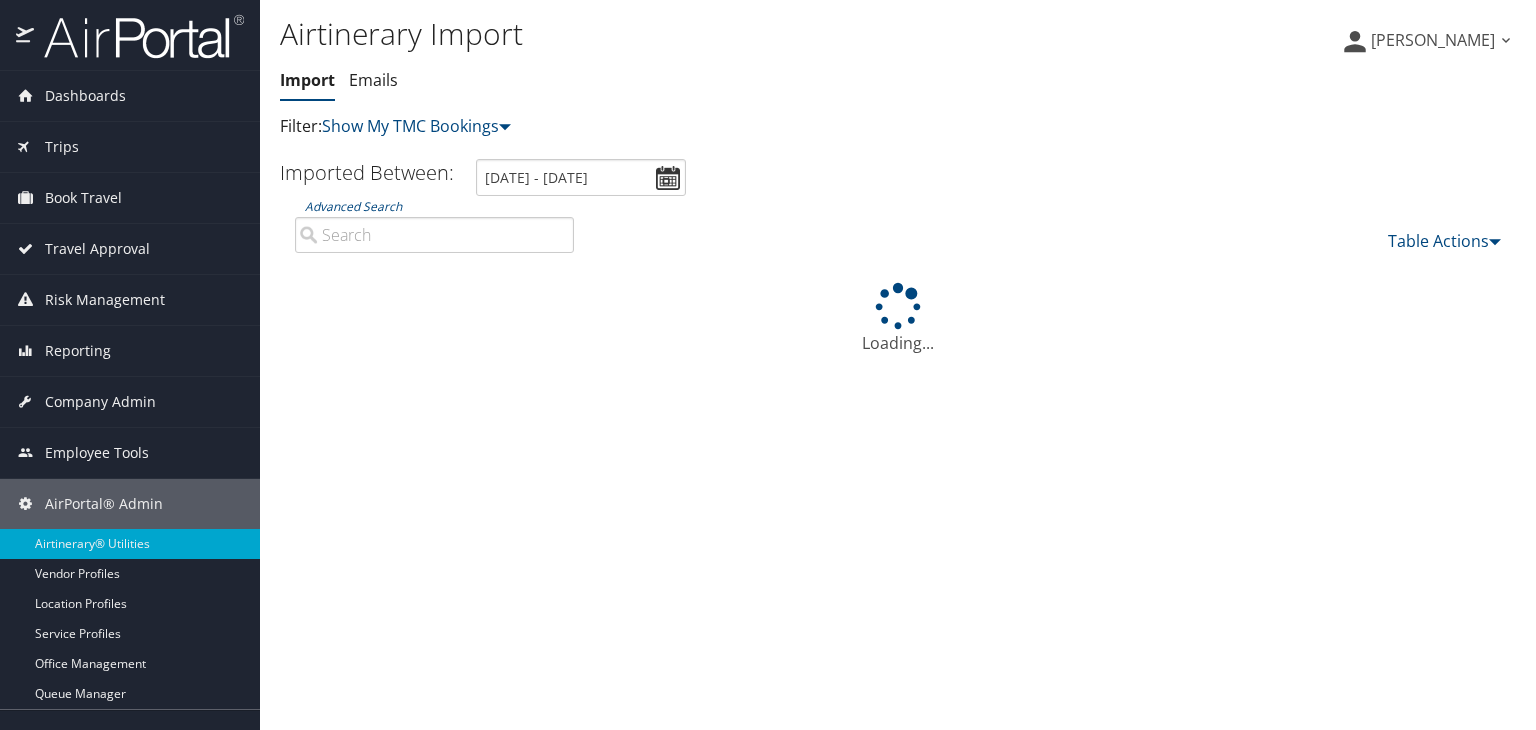 scroll, scrollTop: 0, scrollLeft: 0, axis: both 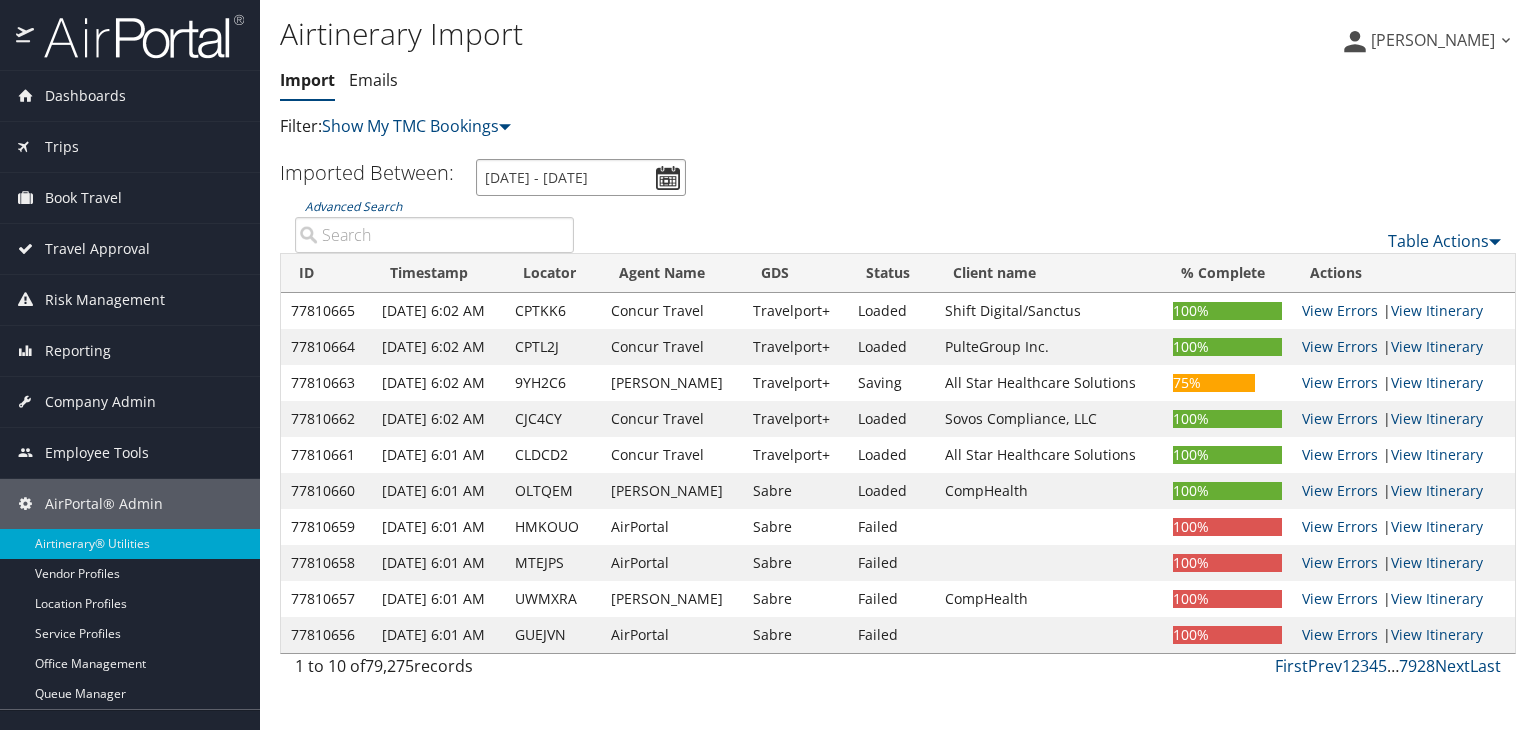 click on "6/21/2025 - 7/2/2025" at bounding box center [581, 177] 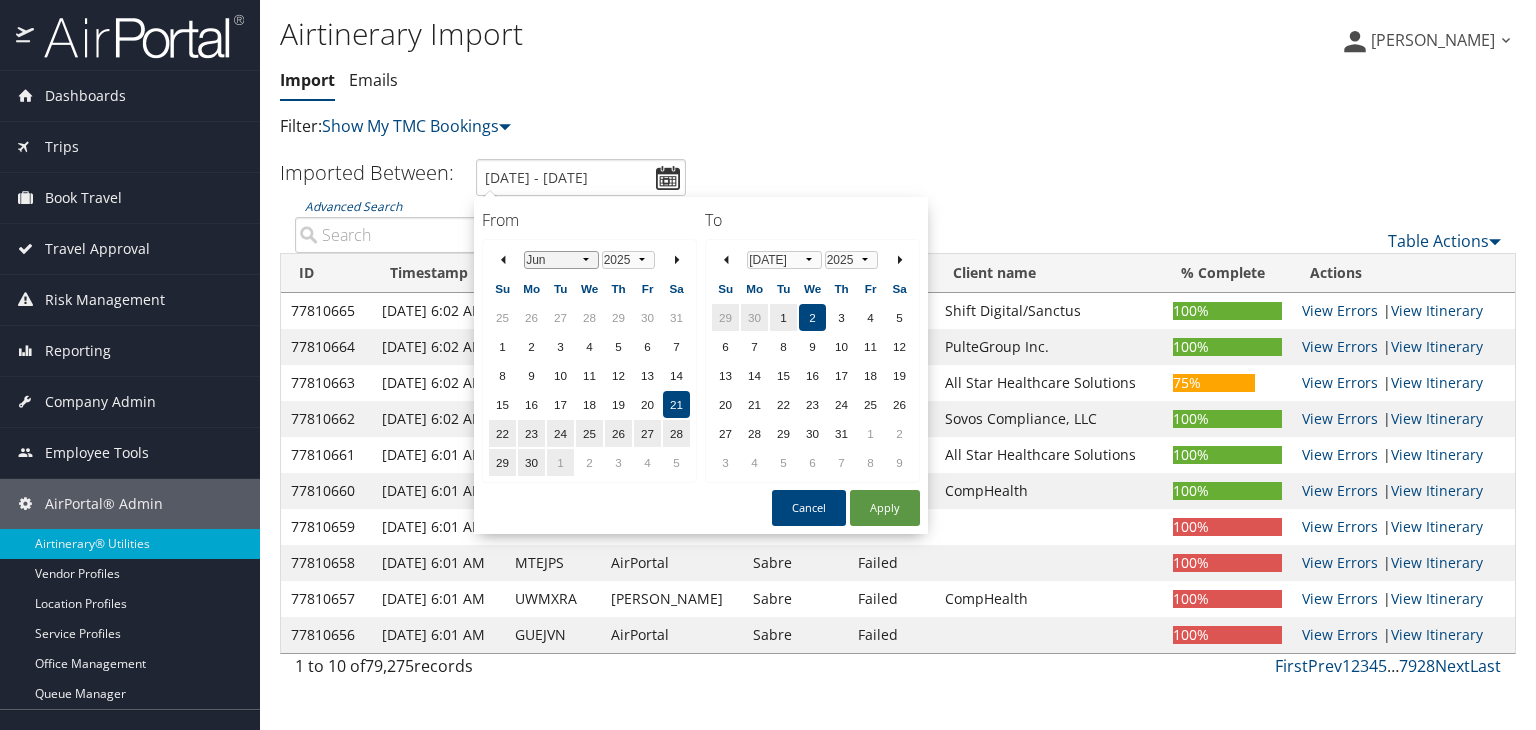 click on "Jan Feb Mar Apr May Jun Jul Aug Sep Oct Nov Dec" at bounding box center (561, 260) 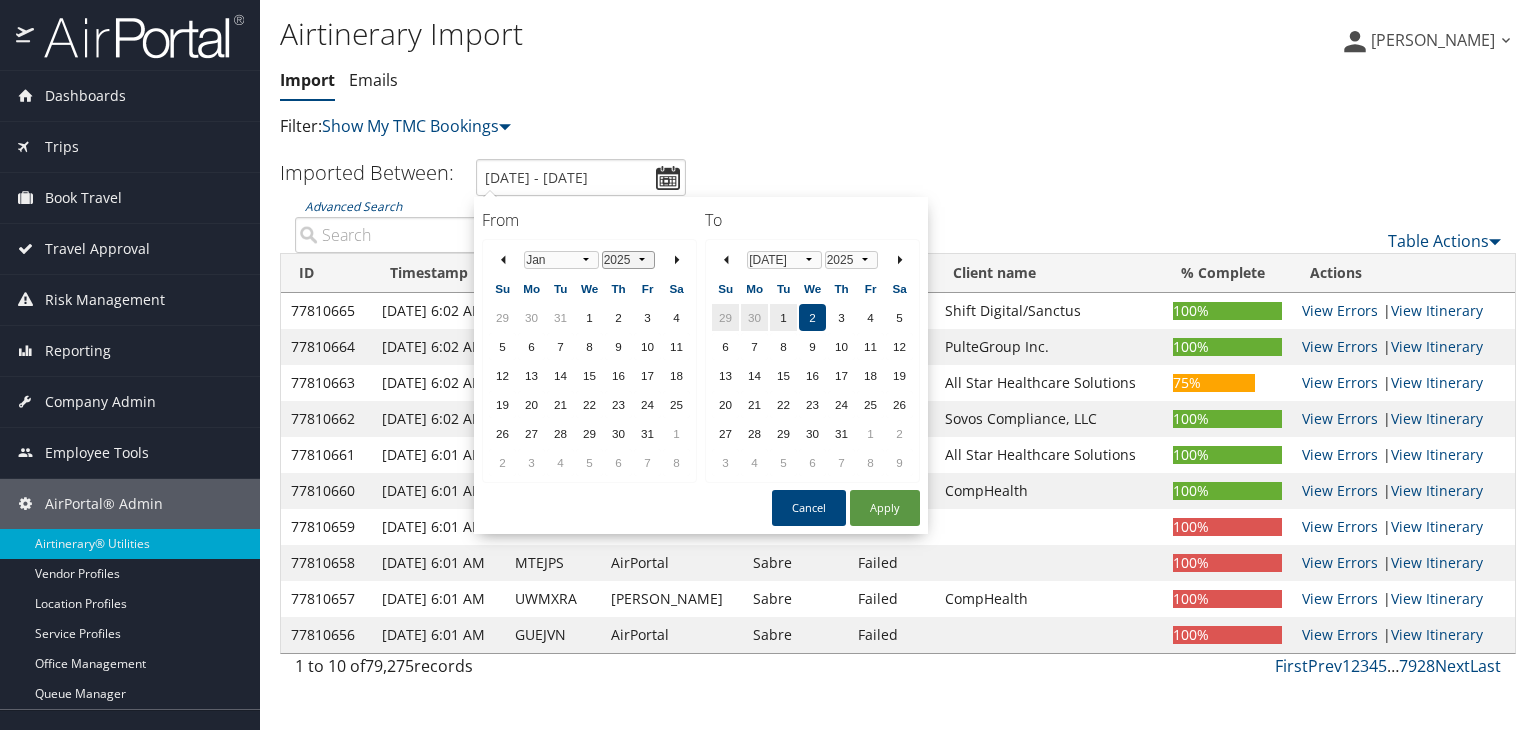click on "1975 1976 1977 1978 1979 1980 1981 1982 1983 1984 1985 1986 1987 1988 1989 1990 1991 1992 1993 1994 1995 1996 1997 1998 1999 2000 2001 2002 2003 2004 2005 2006 2007 2008 2009 2010 2011 2012 2013 2014 2015 2016 2017 2018 2019 2020 2021 2022 2023 2024 2025 2026 2027 2028 2029 2030" at bounding box center (628, 260) 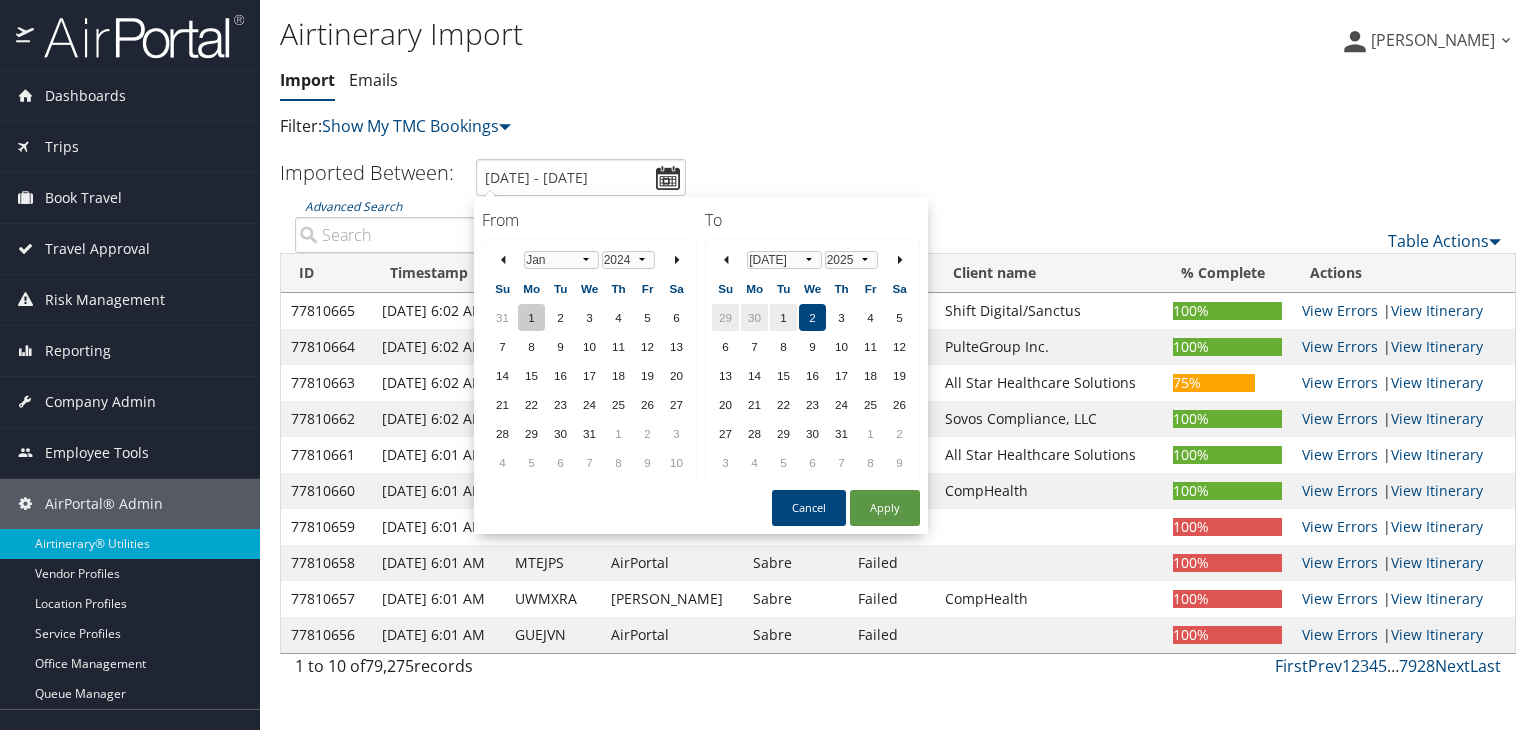 click on "1" at bounding box center [531, 317] 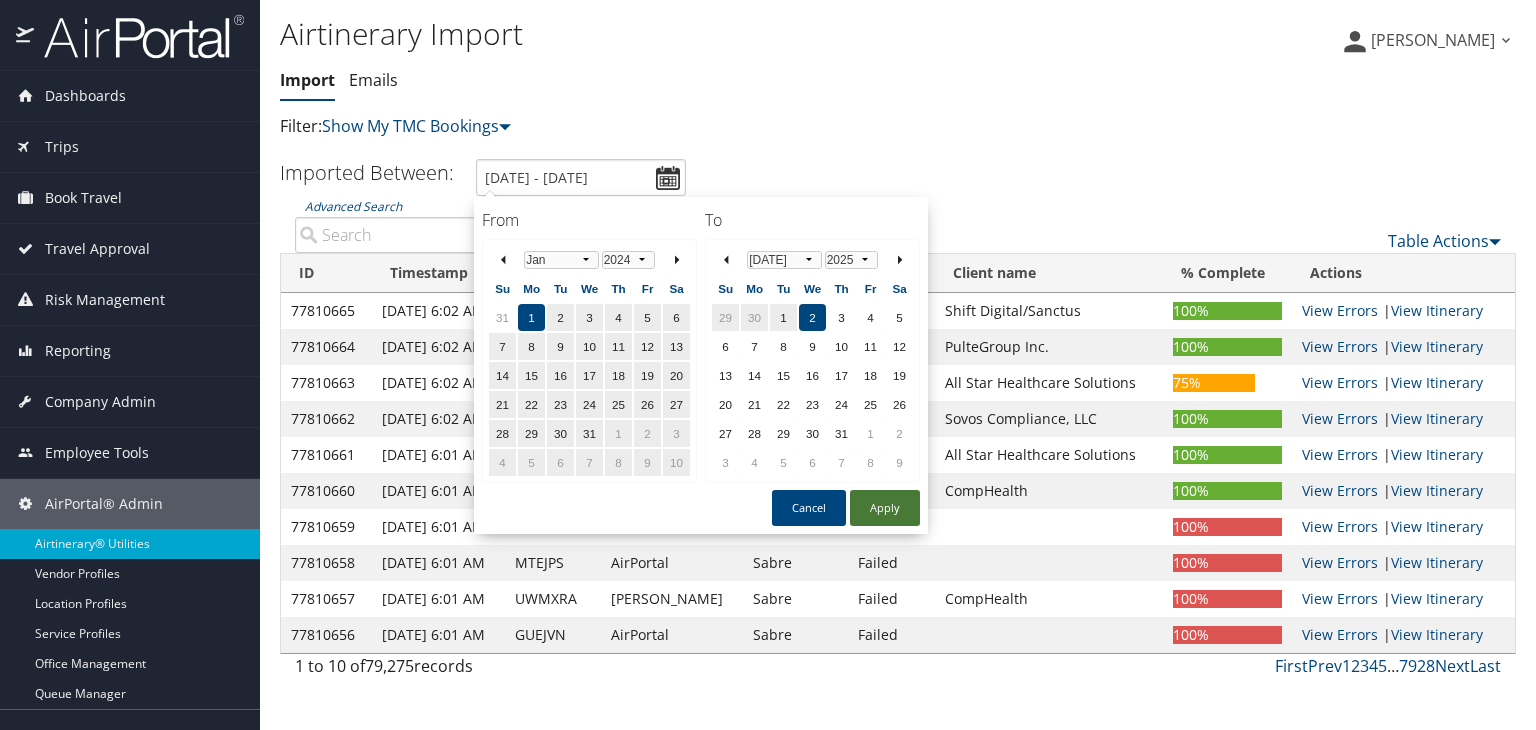 click on "Apply" at bounding box center [885, 508] 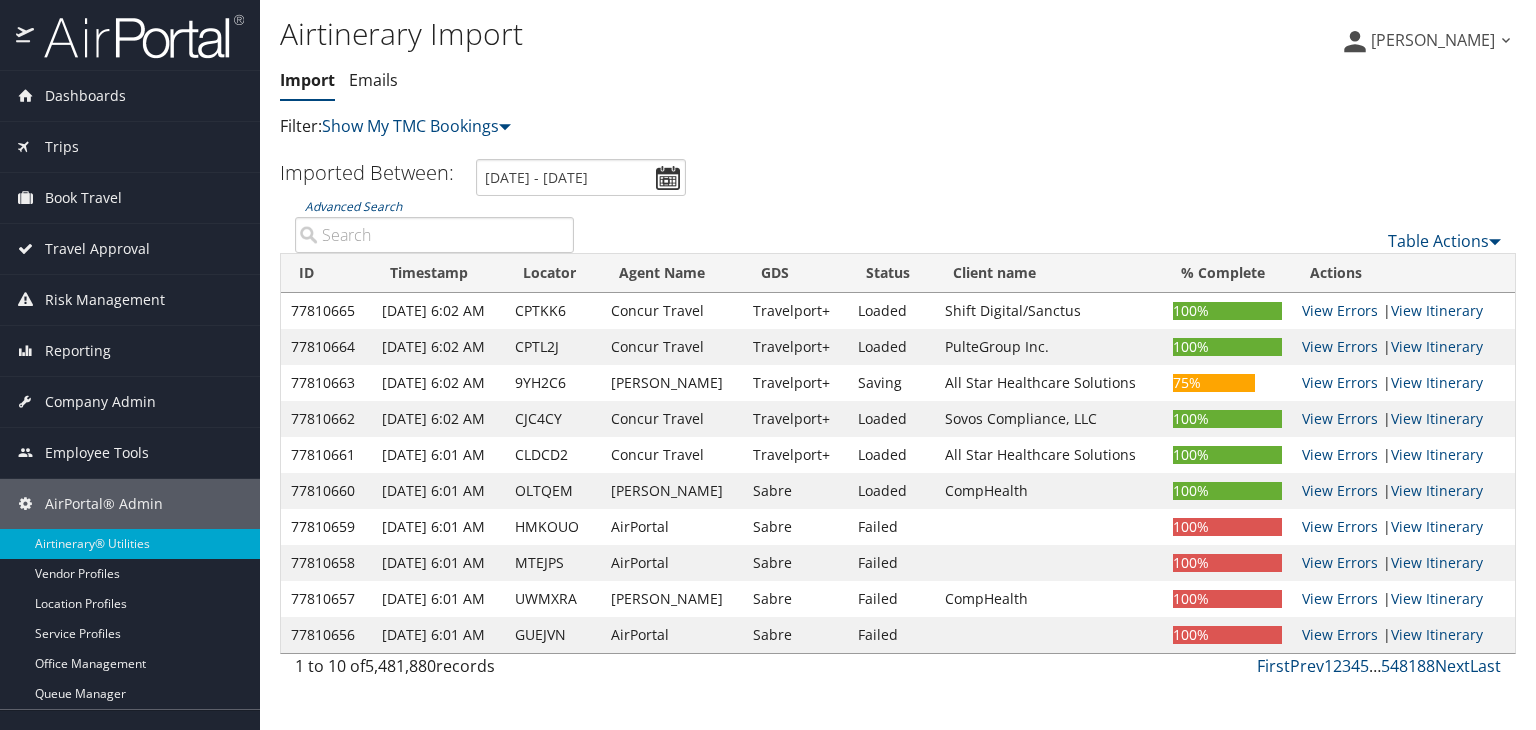 click on "Advanced Search" at bounding box center (434, 235) 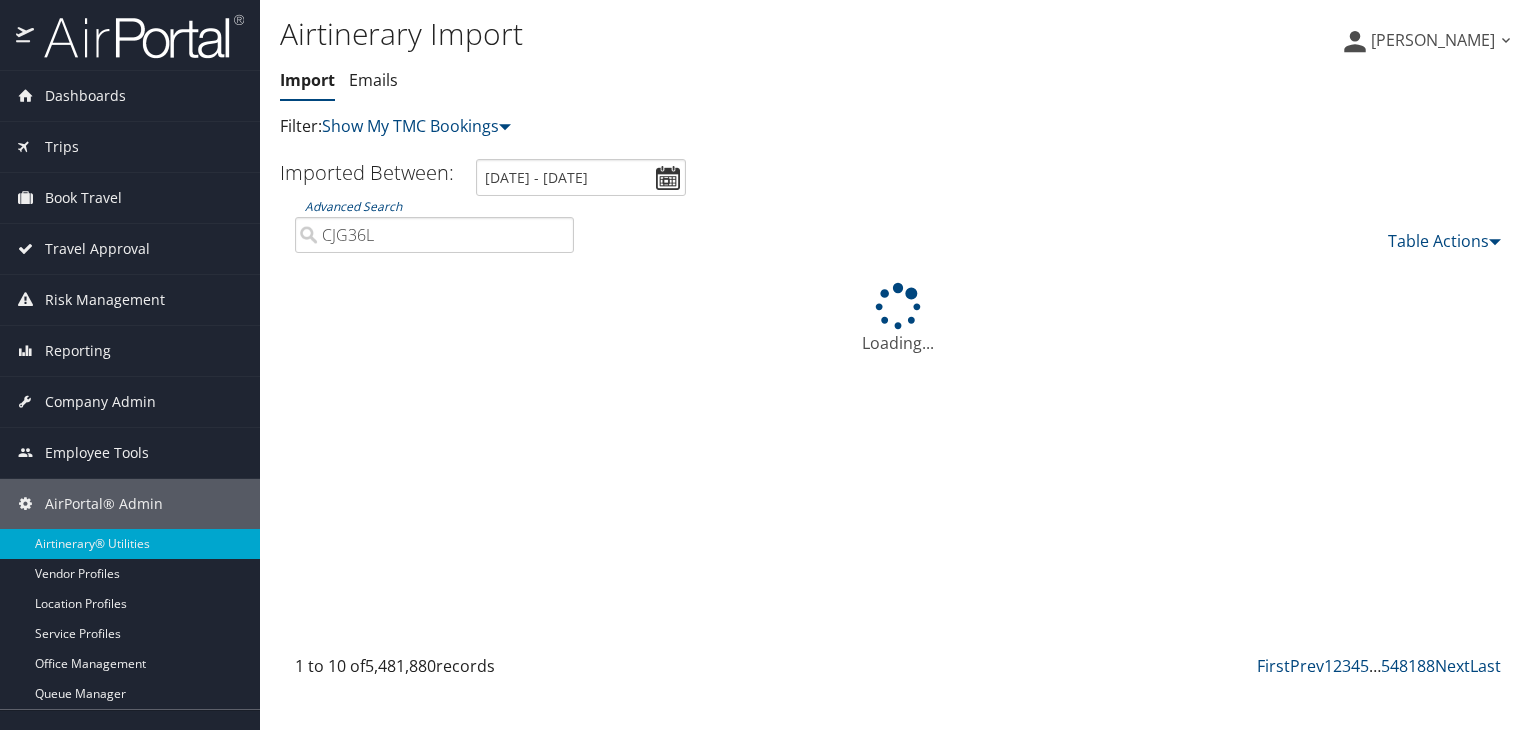type on "CJG36L" 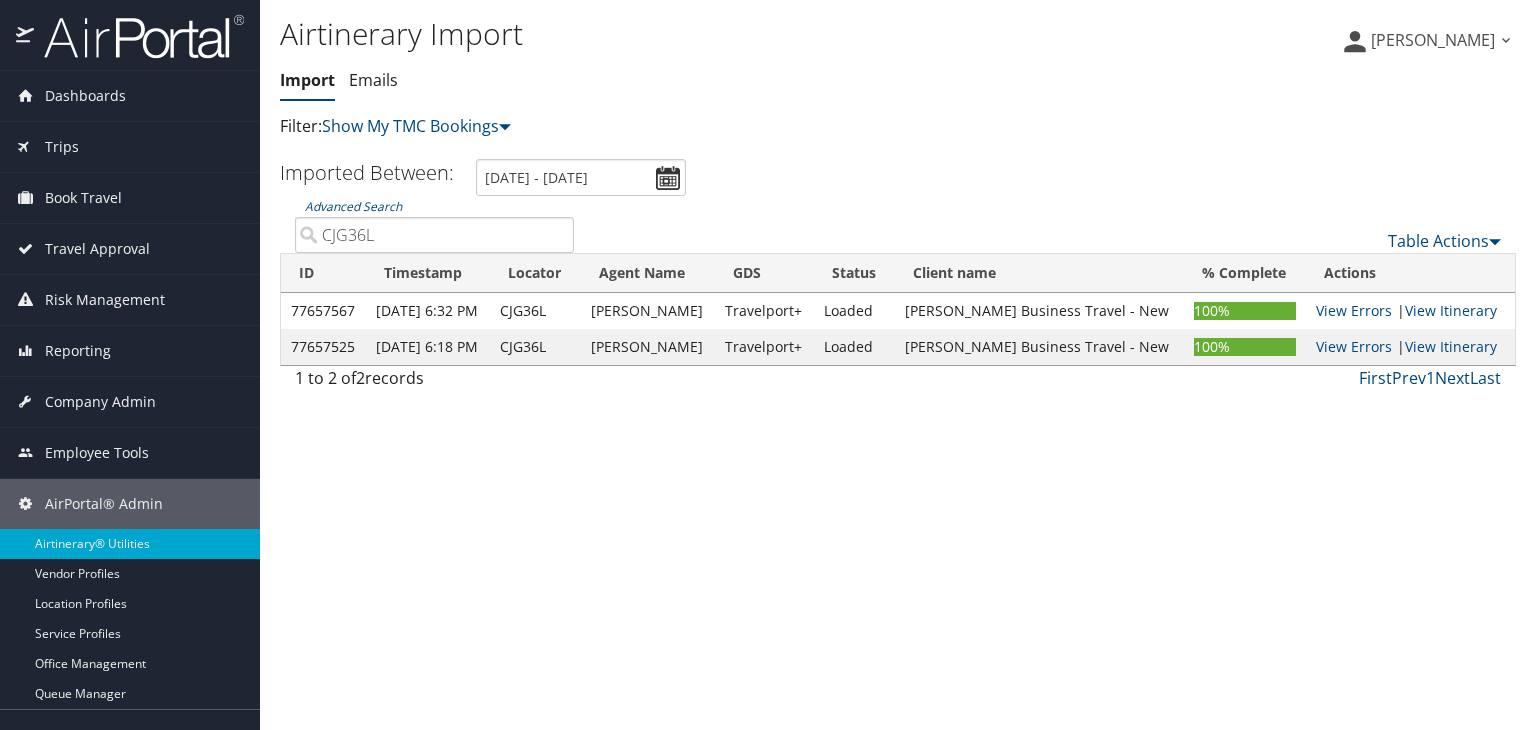 click on "Airtinerary Import
Import
Emails
Import
Emails
Filter:
Show My TMC Bookings
Show Only My Bookings My Settings" at bounding box center (898, 365) 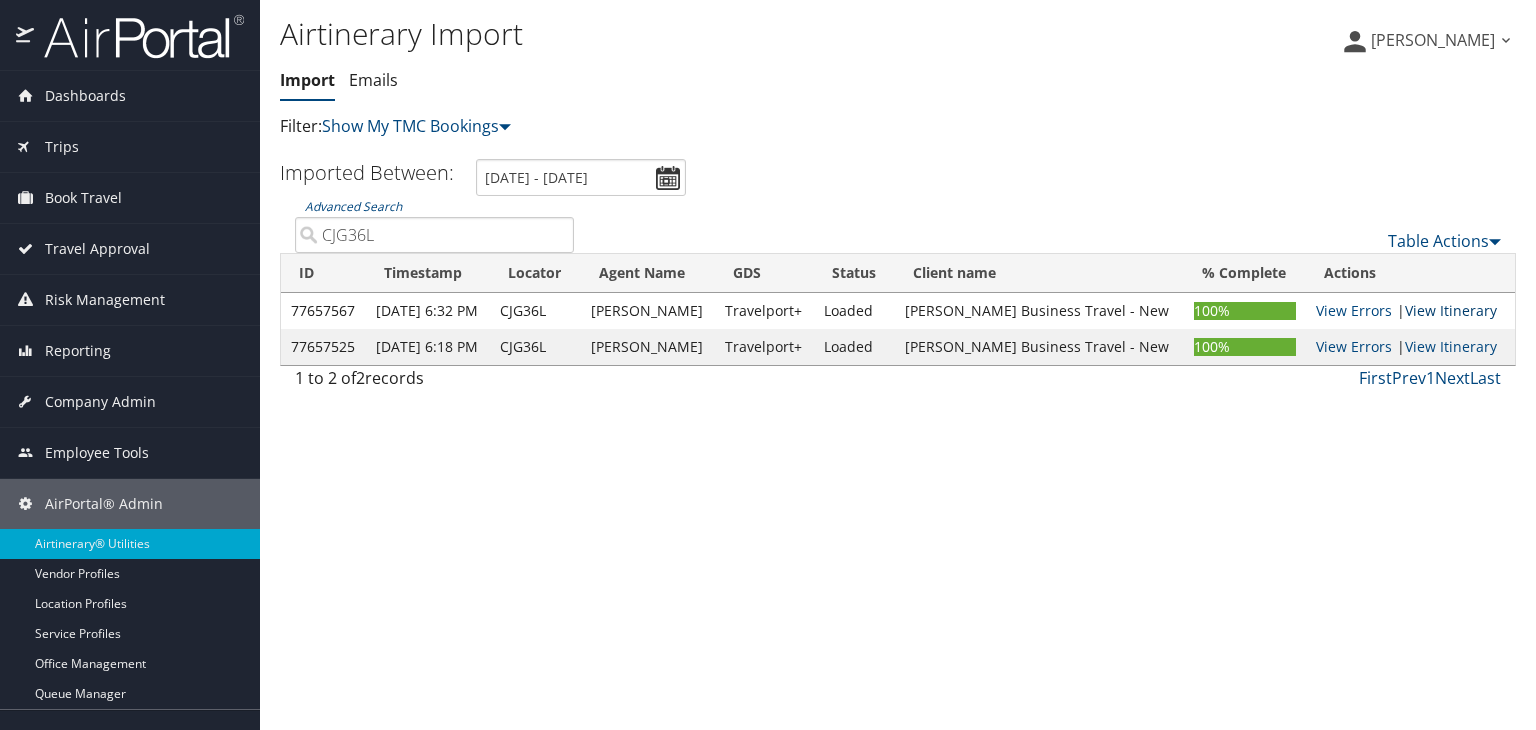 click on "View Itinerary" at bounding box center [1451, 310] 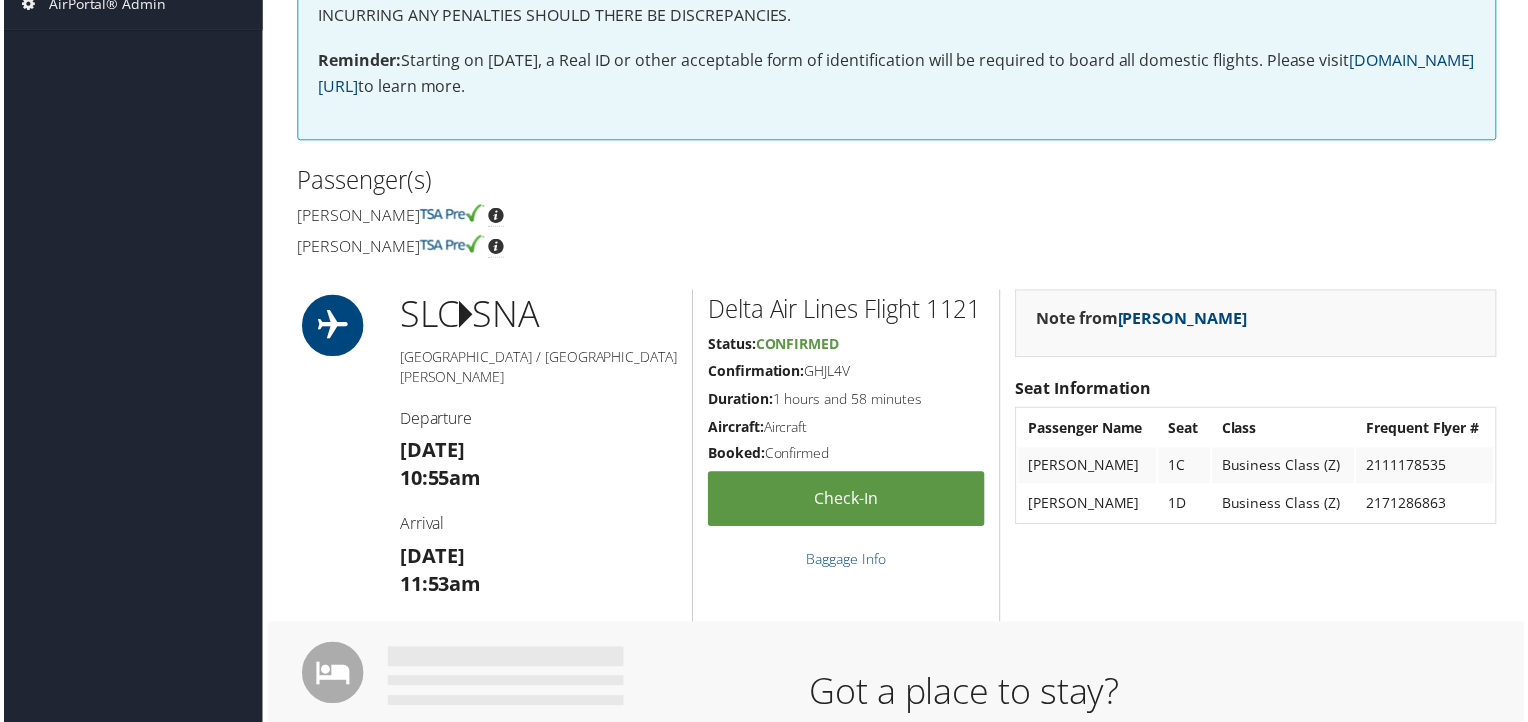 scroll, scrollTop: 0, scrollLeft: 0, axis: both 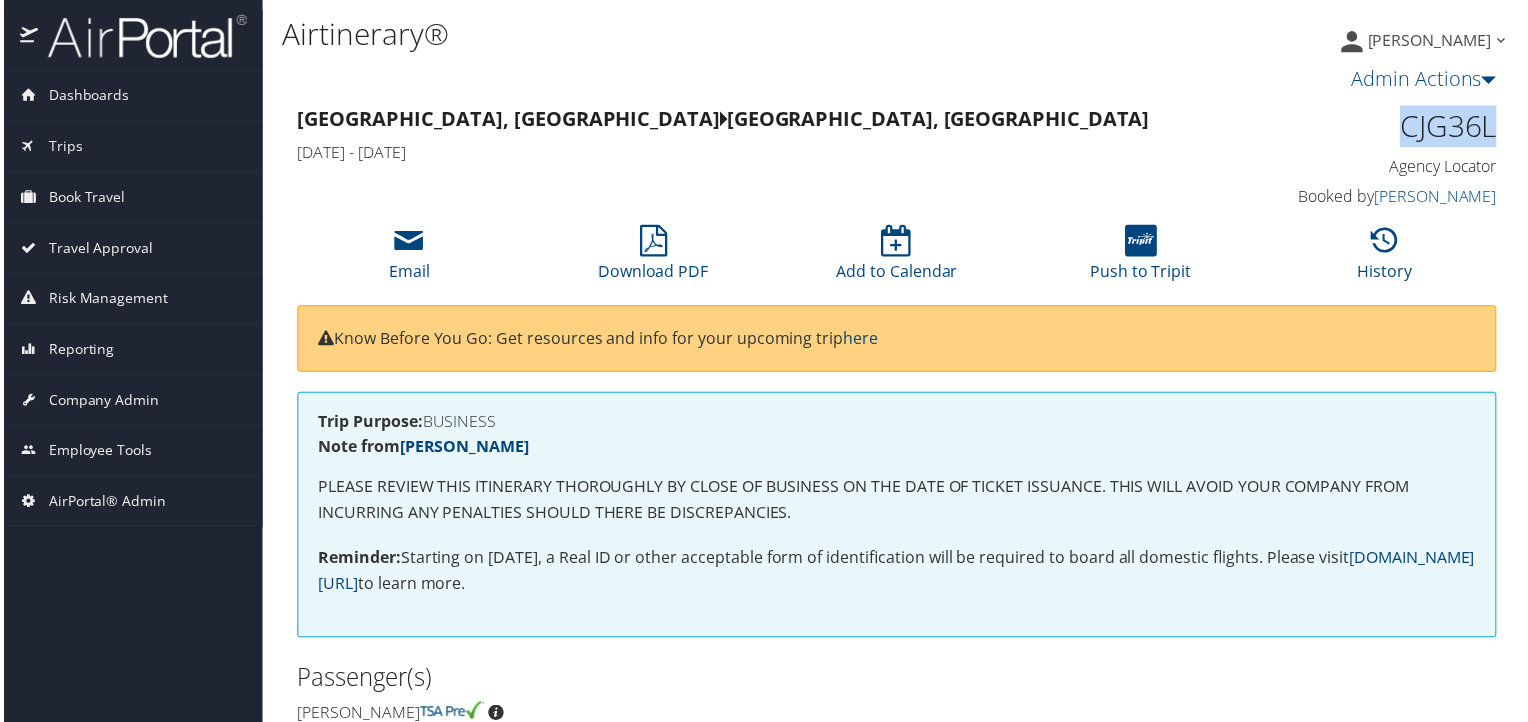 drag, startPoint x: 1492, startPoint y: 131, endPoint x: 1392, endPoint y: 137, distance: 100.17984 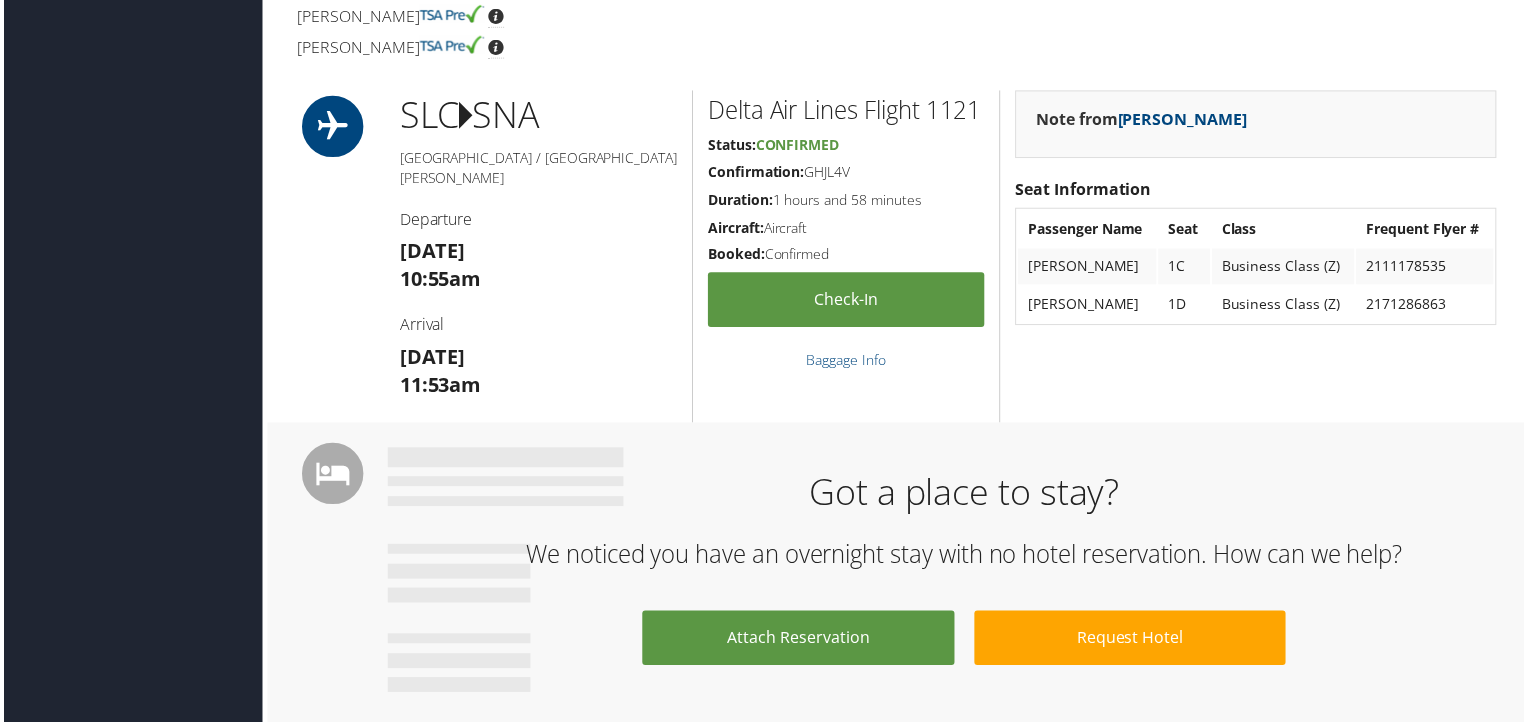scroll, scrollTop: 500, scrollLeft: 0, axis: vertical 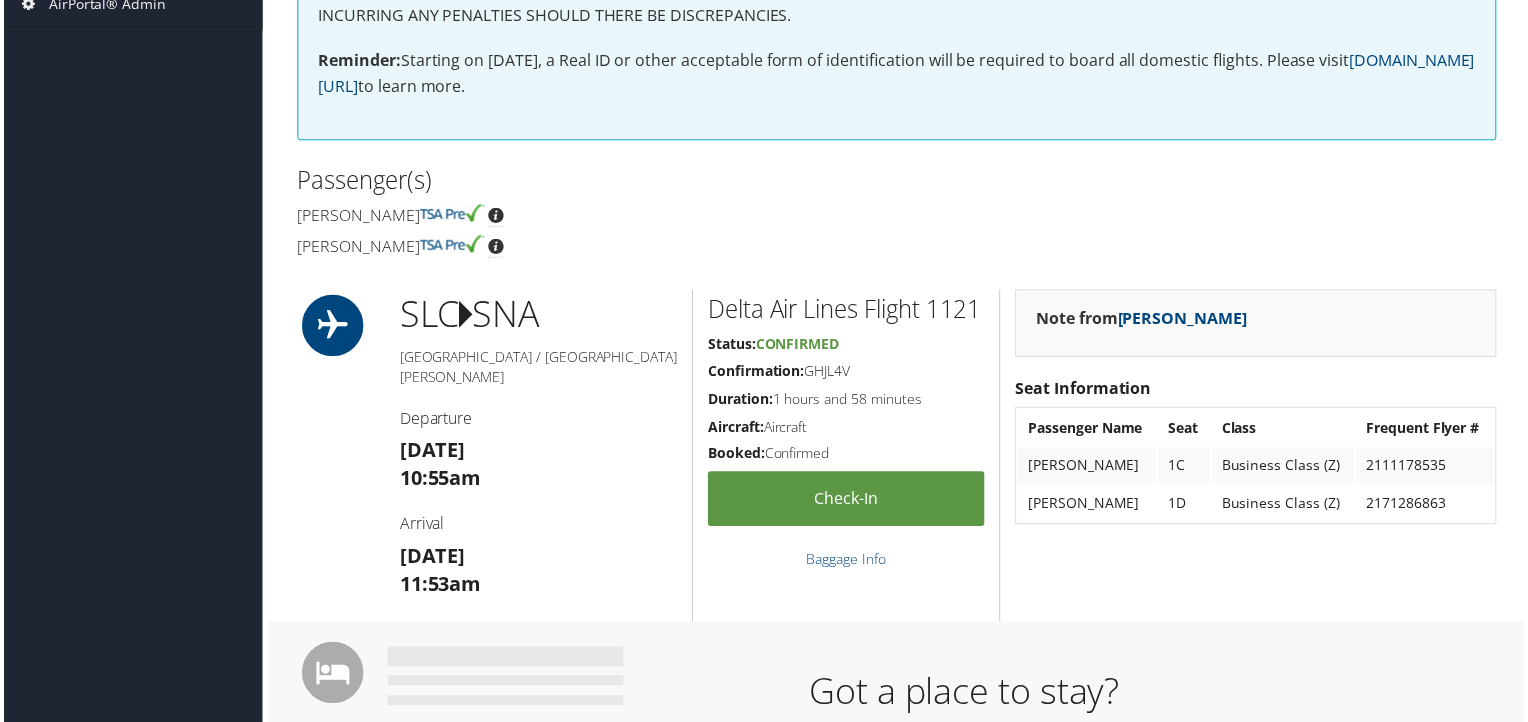 drag, startPoint x: 554, startPoint y: 265, endPoint x: 666, endPoint y: 273, distance: 112.28535 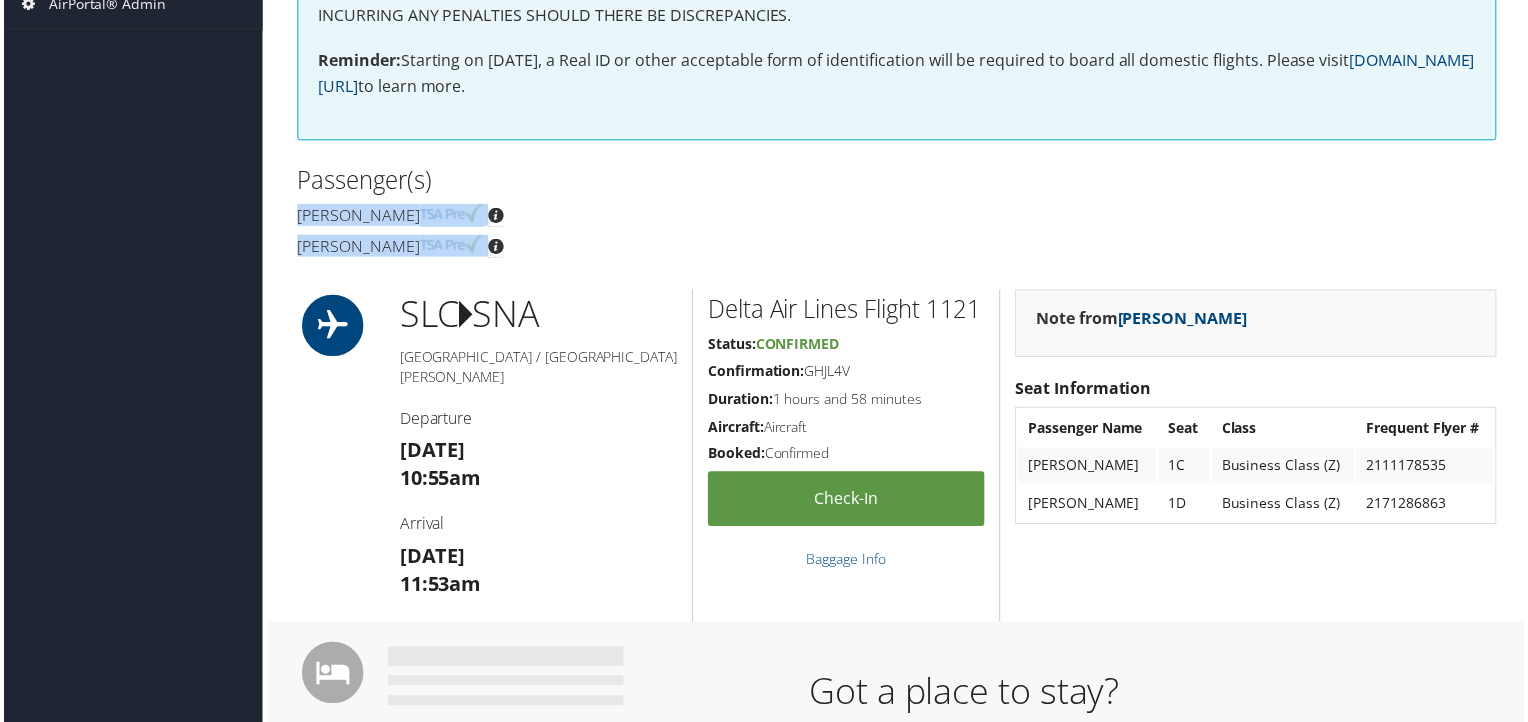 drag, startPoint x: 291, startPoint y: 212, endPoint x: 542, endPoint y: 243, distance: 252.9071 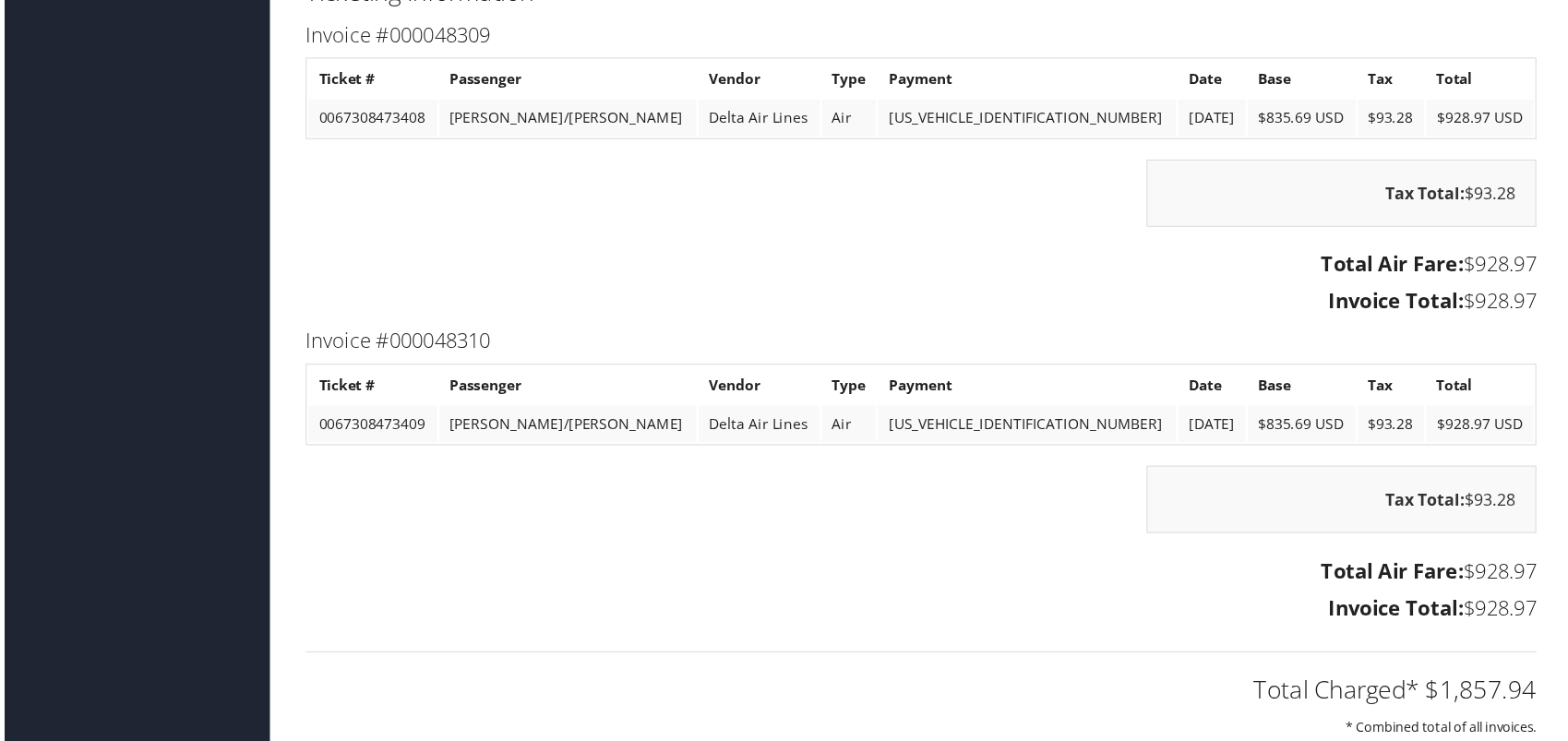 scroll, scrollTop: 1618, scrollLeft: 0, axis: vertical 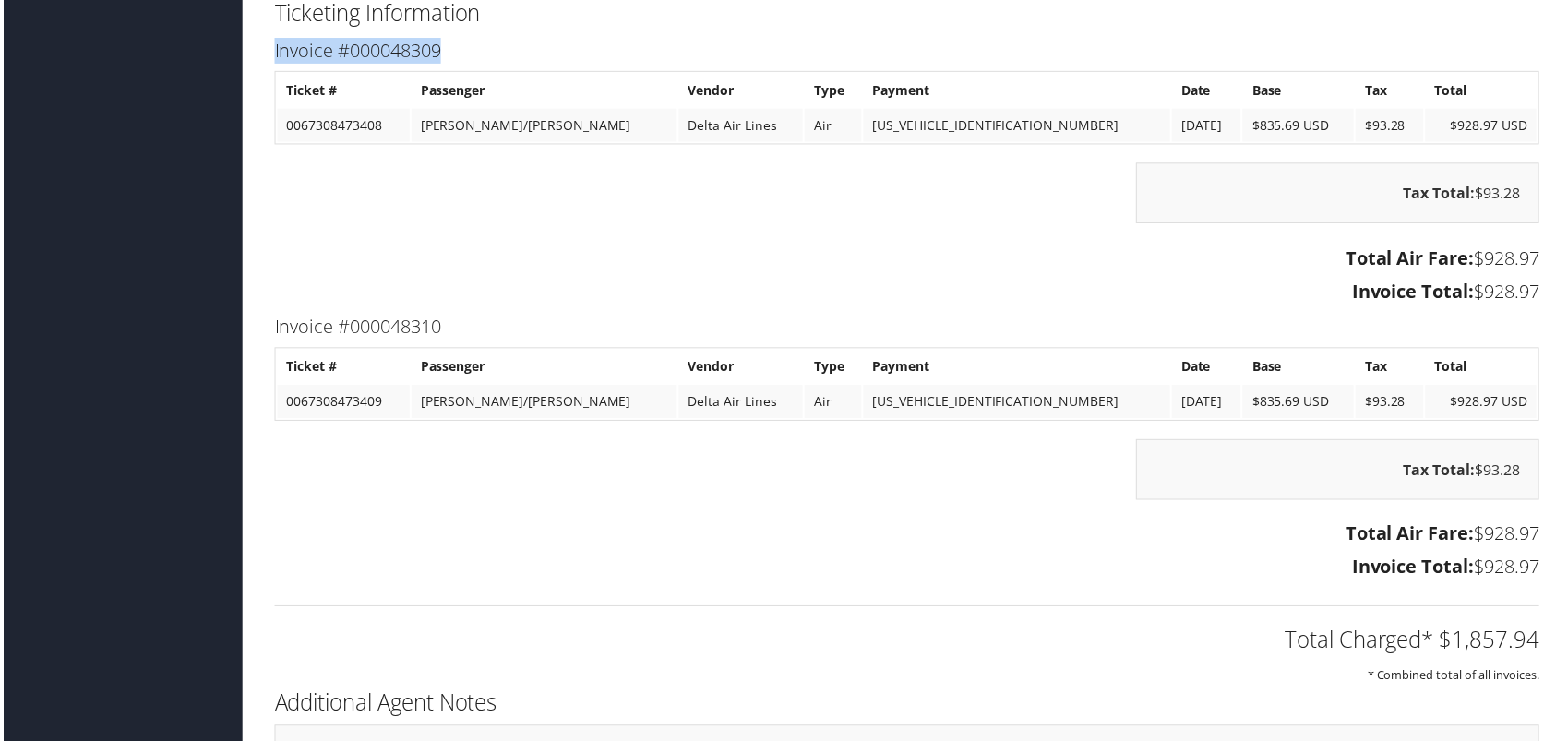 drag, startPoint x: 437, startPoint y: 73, endPoint x: 273, endPoint y: 76, distance: 164.02744 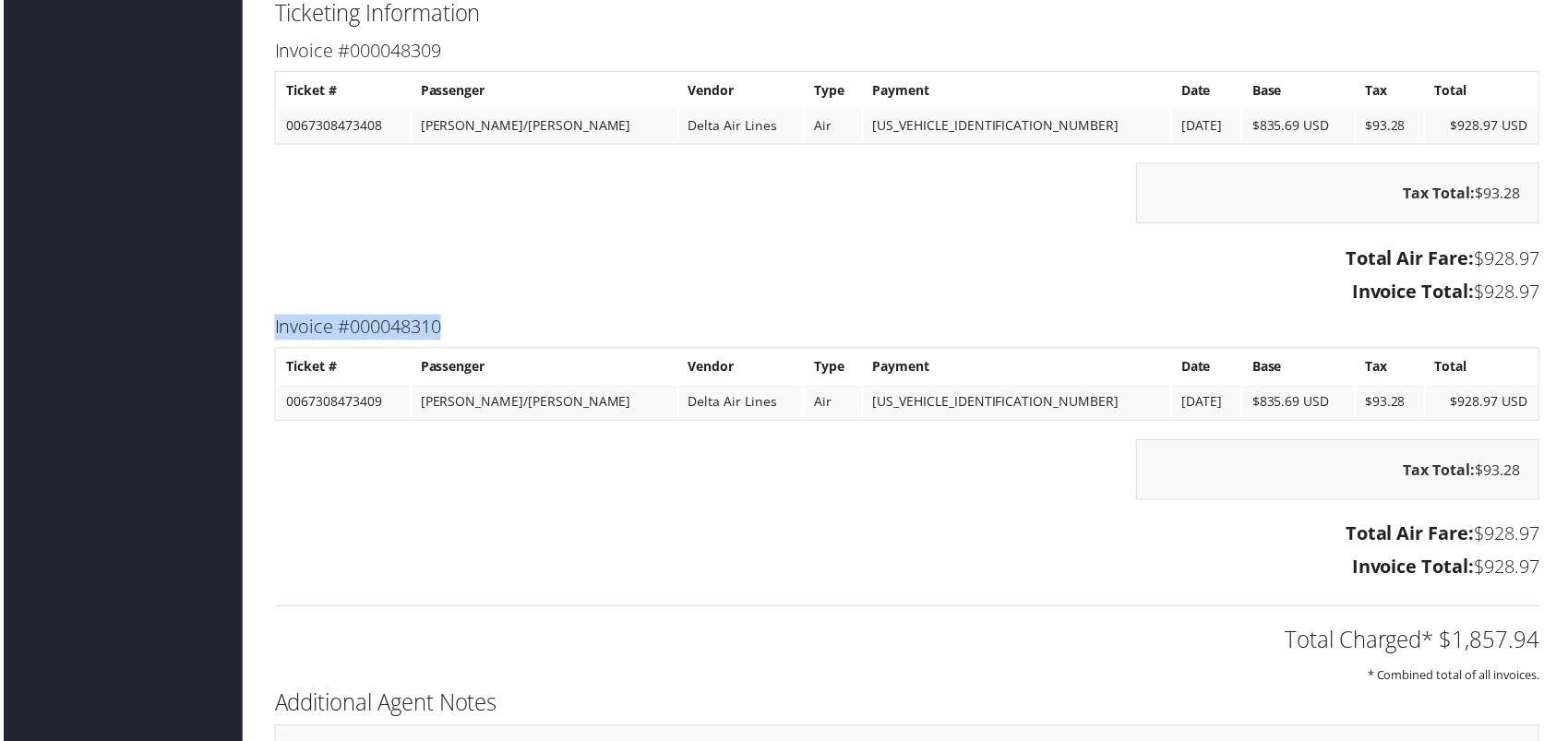 drag, startPoint x: 458, startPoint y: 343, endPoint x: 272, endPoint y: 353, distance: 186.26862 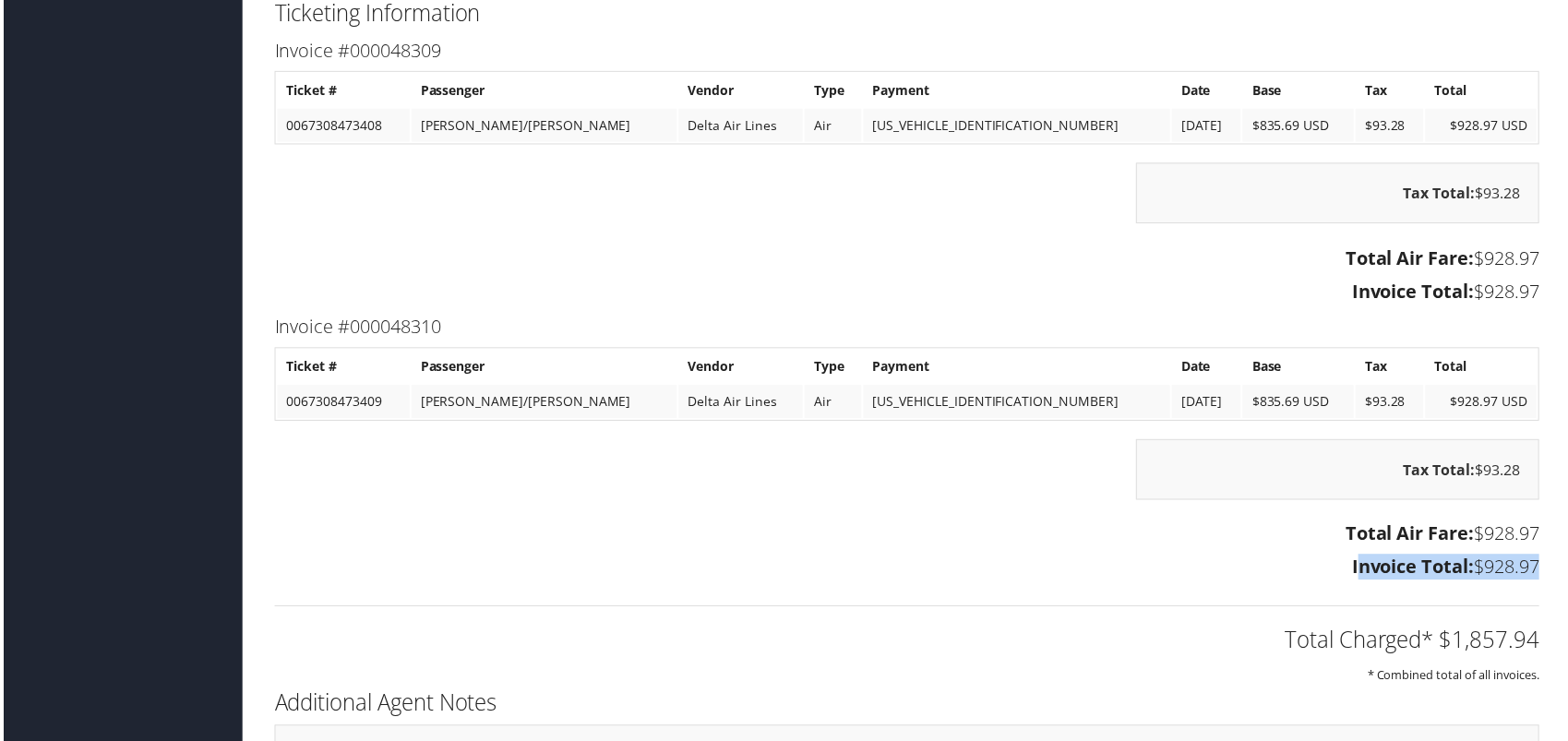 scroll, scrollTop: 1618, scrollLeft: 8, axis: both 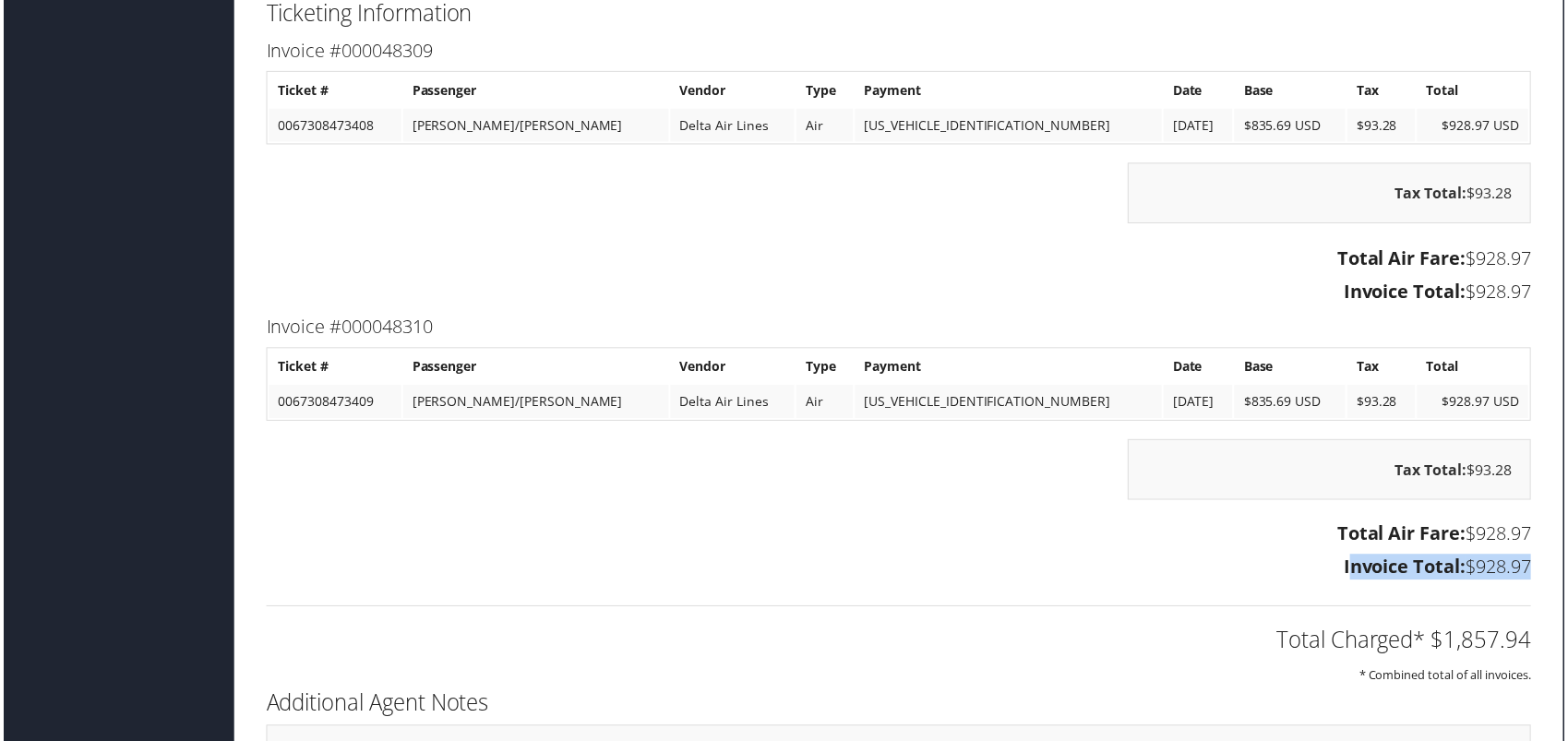 drag, startPoint x: 1348, startPoint y: 593, endPoint x: 1574, endPoint y: 608, distance: 226.49724 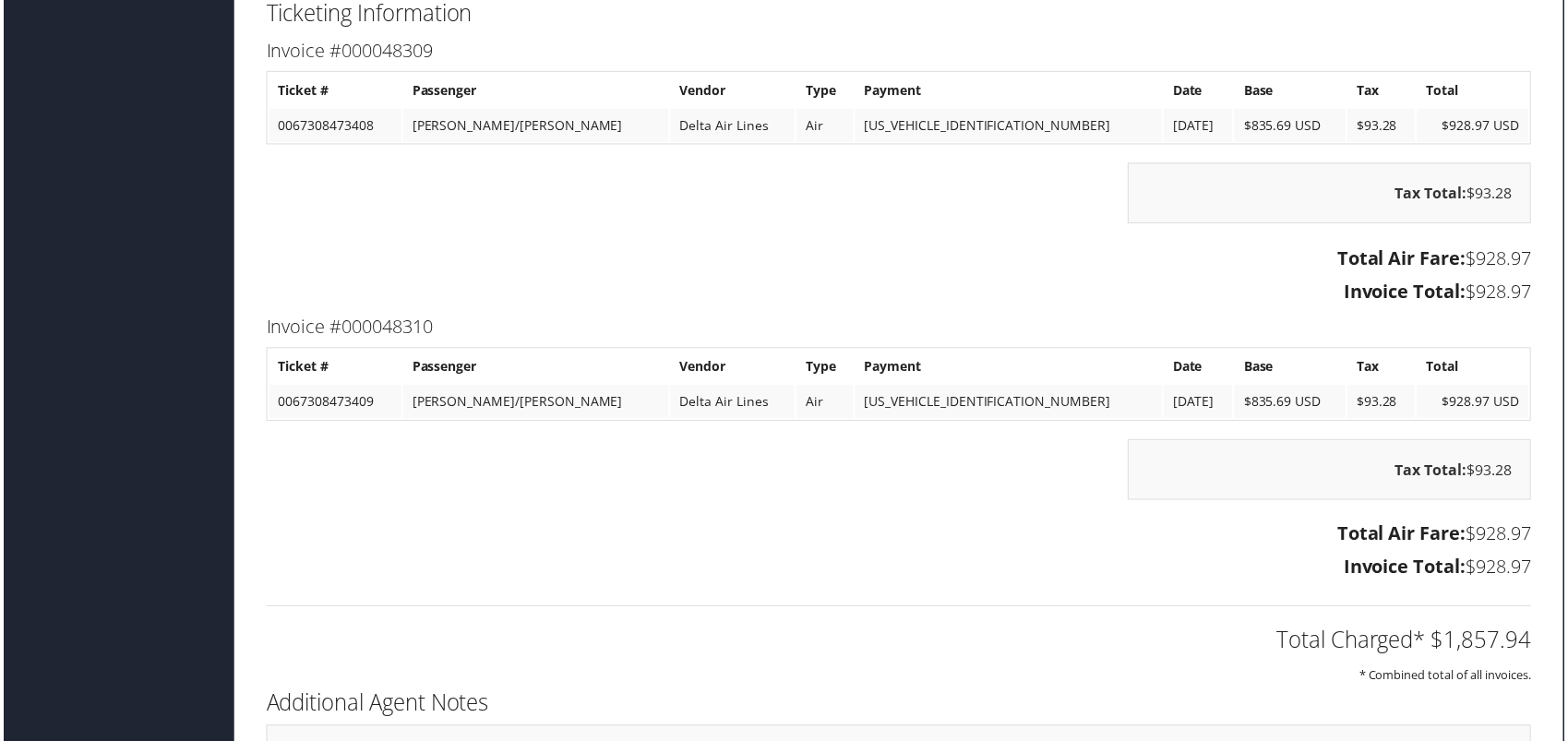 click on "Invoice #000048310" at bounding box center (899, 329) 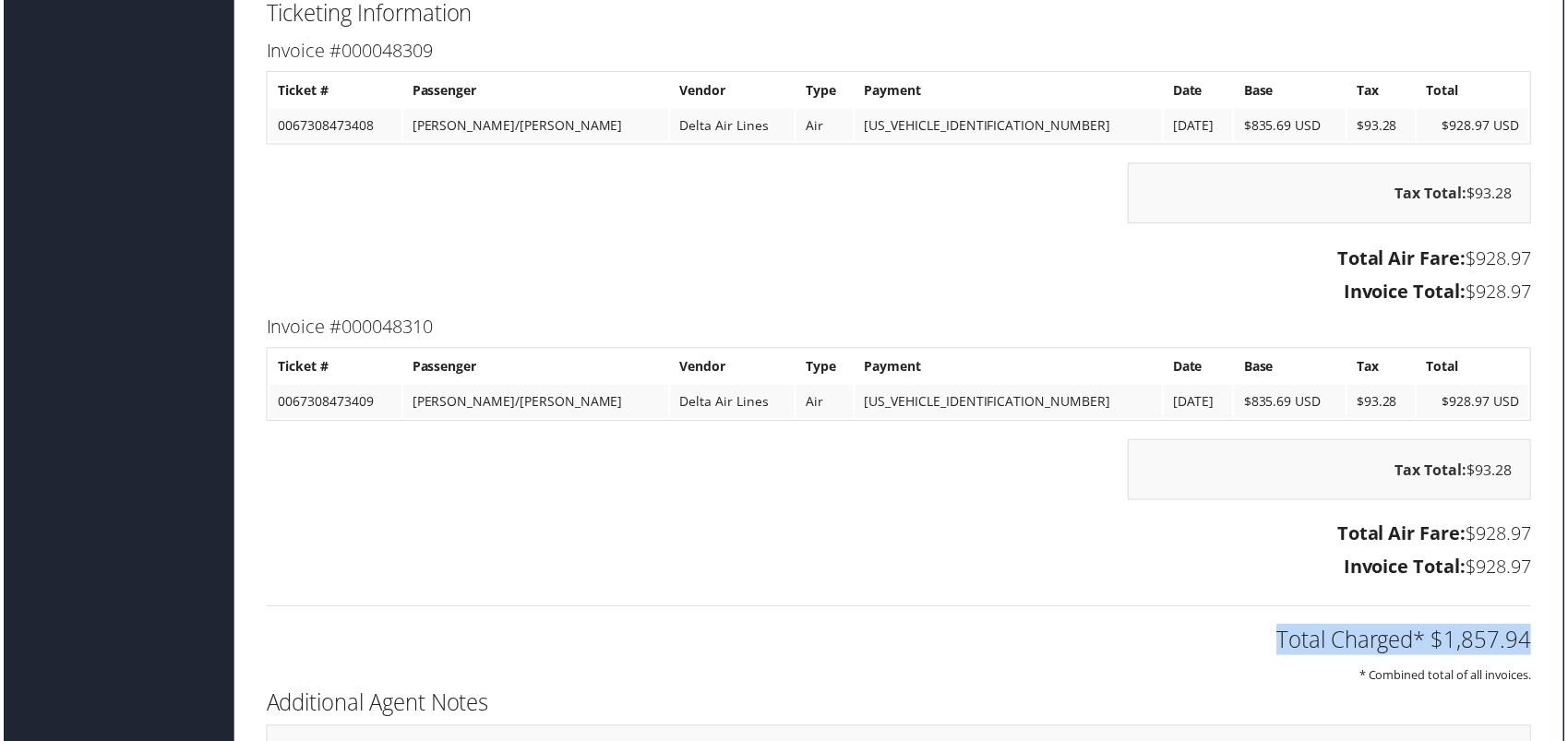 drag, startPoint x: 1261, startPoint y: 671, endPoint x: 1524, endPoint y: 665, distance: 263.06843 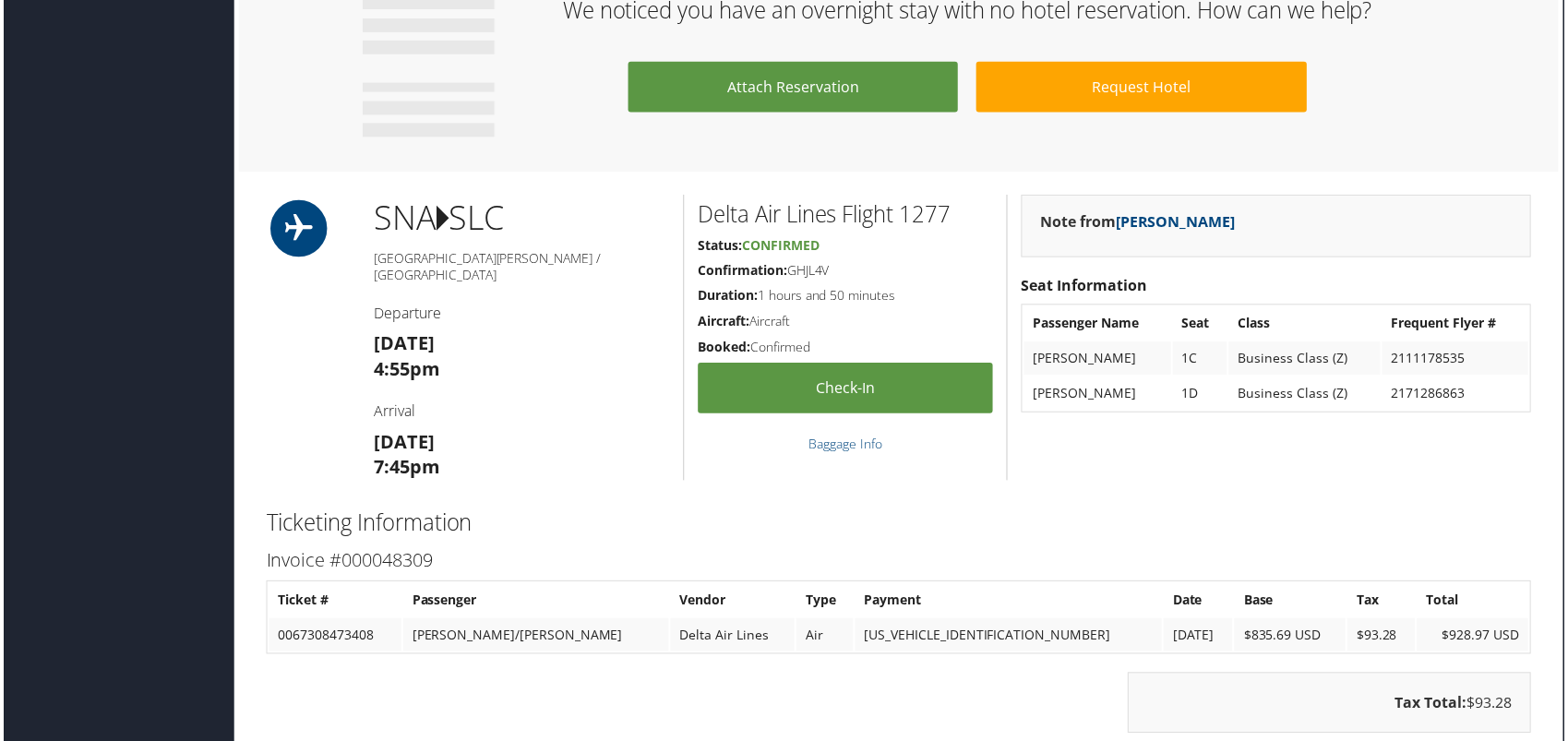 scroll, scrollTop: 490, scrollLeft: 8, axis: both 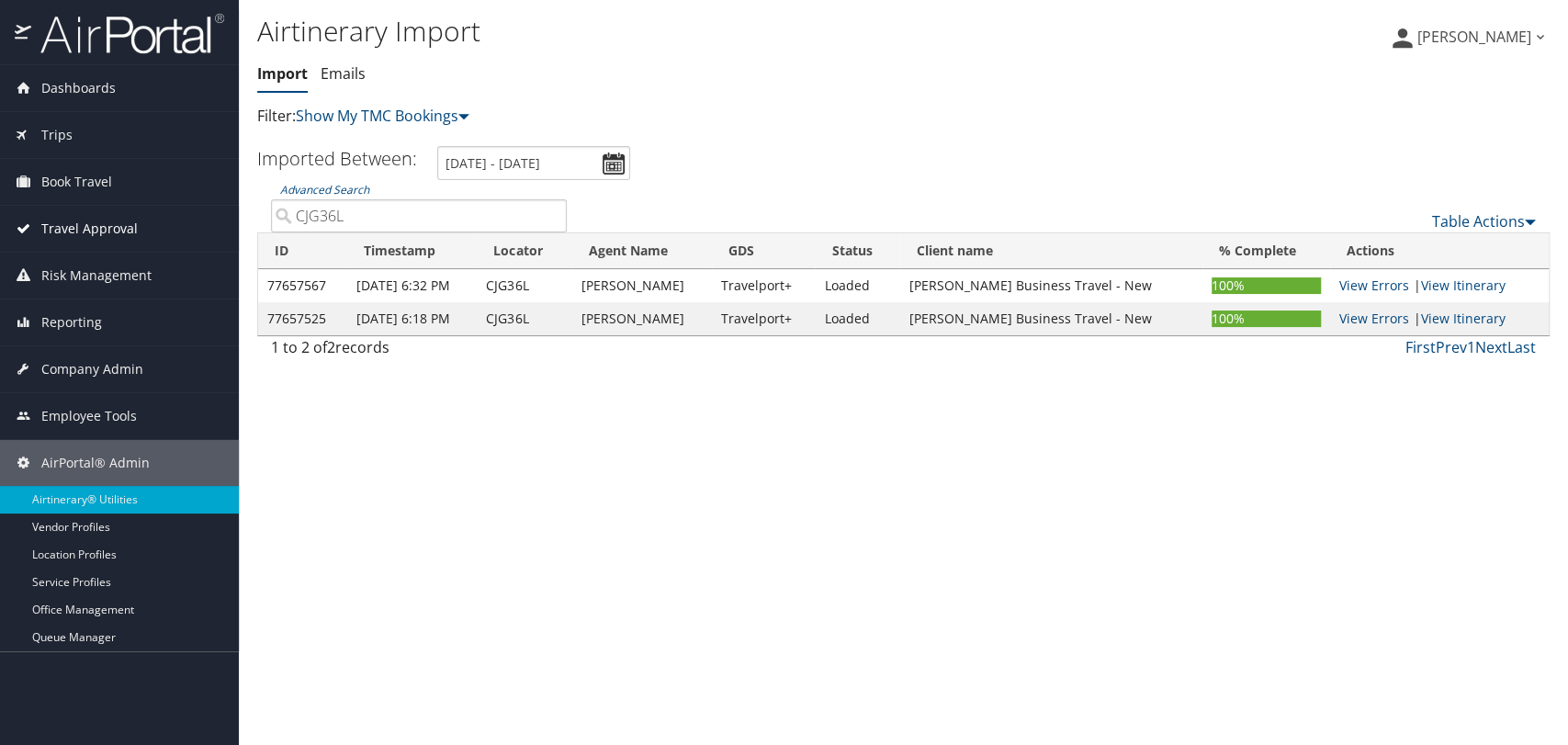 drag, startPoint x: 264, startPoint y: 231, endPoint x: 231, endPoint y: 242, distance: 34.78505 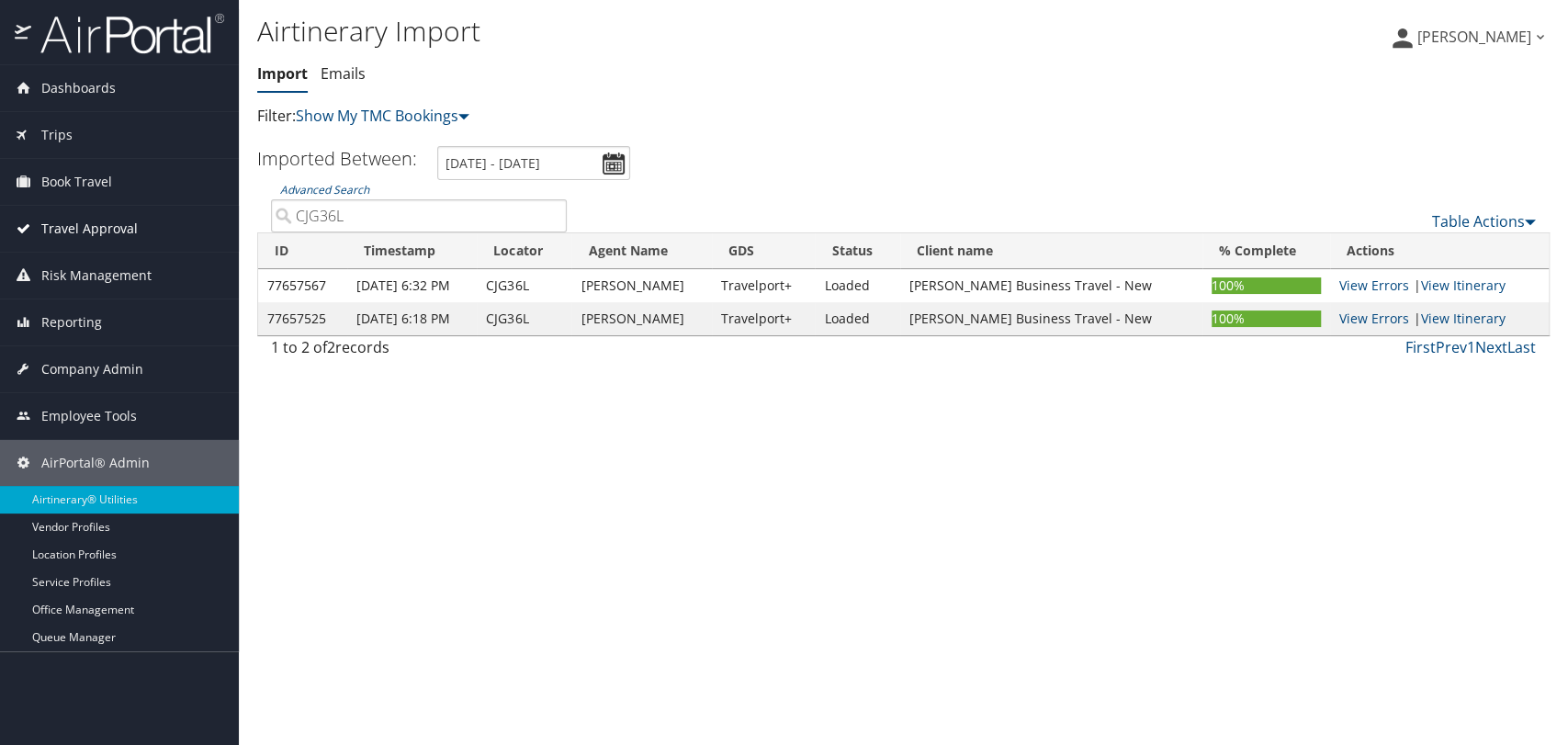 click on "Dashboards AirPortal 360™ (Manager) AirPortal 360™ (Agent) My Travel Dashboard   Trips Airtinerary® Lookup Current/Future Trips Past Trips Trips Missing Hotels Hotel Check-ins   Book Travel Agent Booking Request Approval Request (Beta) Book/Manage Online Trips   Travel Approval Pending Trip Approvals Approved Trips Canceled Trips Approvals (Beta)   Risk Management SecurityLogic® Map SecurityLogic® Reporting beta Assistance Requests Travel Alerts Notifications   Reporting Savings Tracker Virtual Pay Lookup Prime Analytics   Company Admin Company Information Configure Approval Types (Beta) People Users (Beta) Vendor Contracts Travel Agency Contacts Help Desk Travel Policy Forms Of Payment Service Fees  Reporting Fields (Beta) Report Settings Technology Settings Airtinerary® Settings Virtual Pay Settings Consultative Services Notes Activity Log" at bounding box center [784, 372] 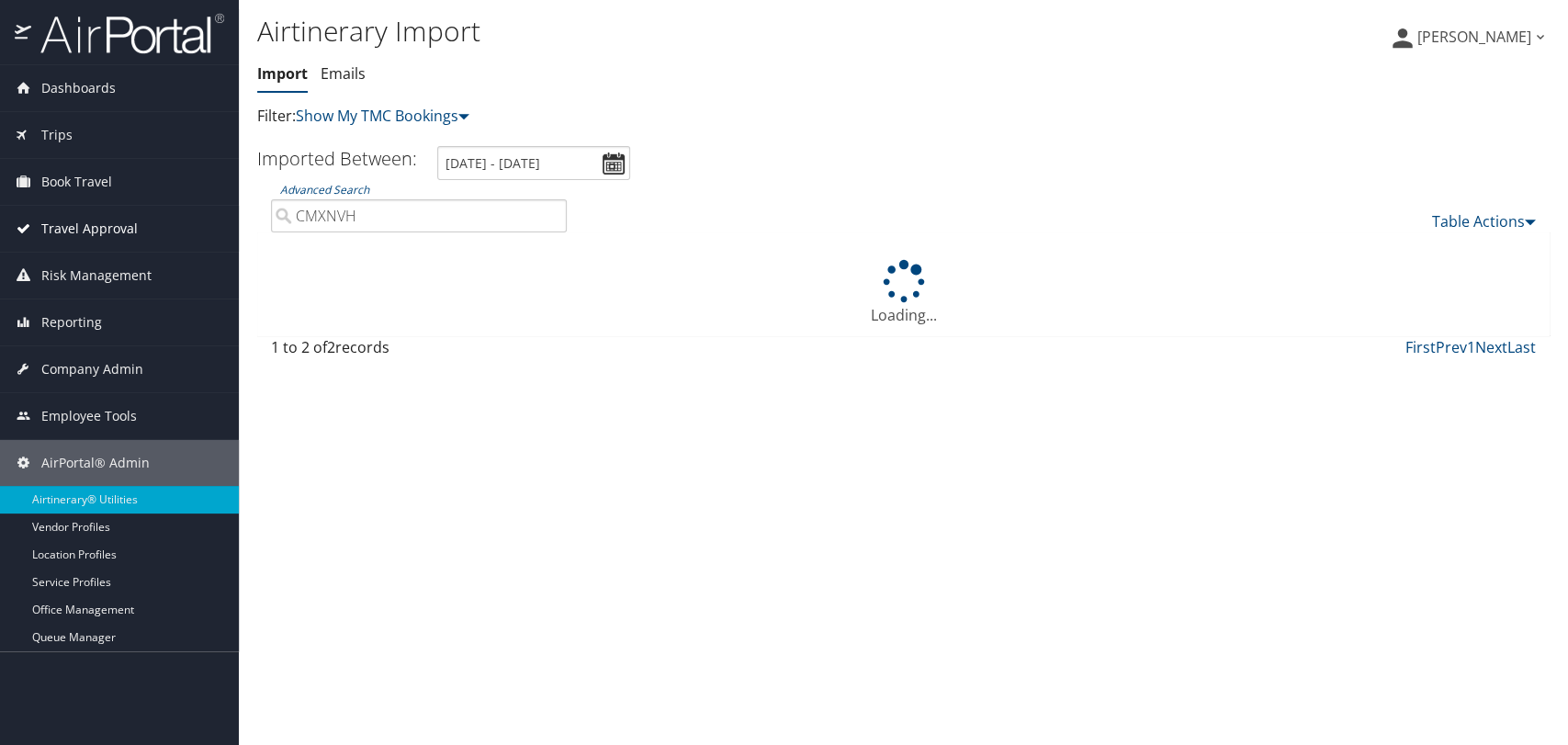 type on "CMXNVH" 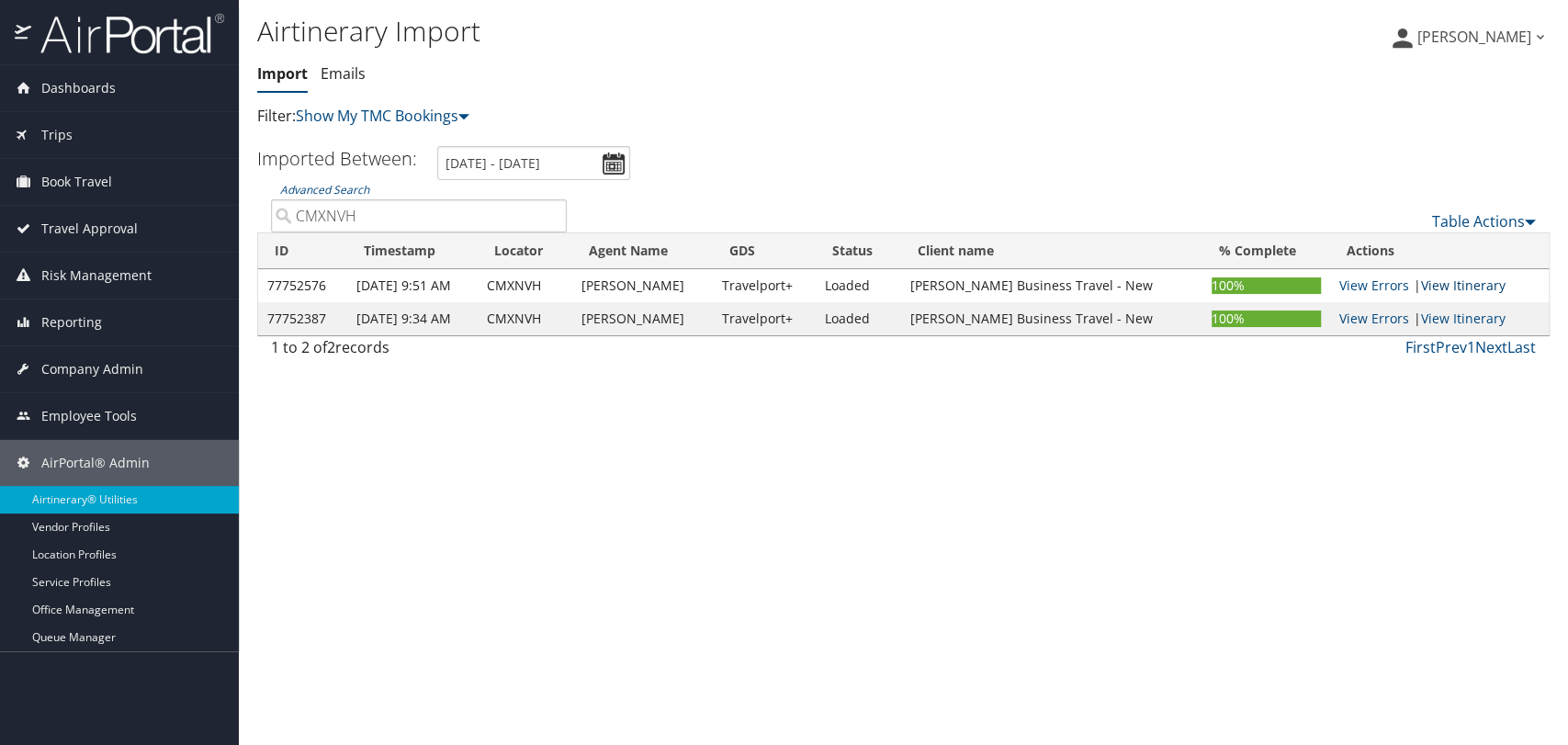 click on "View Itinerary" at bounding box center [1463, 285] 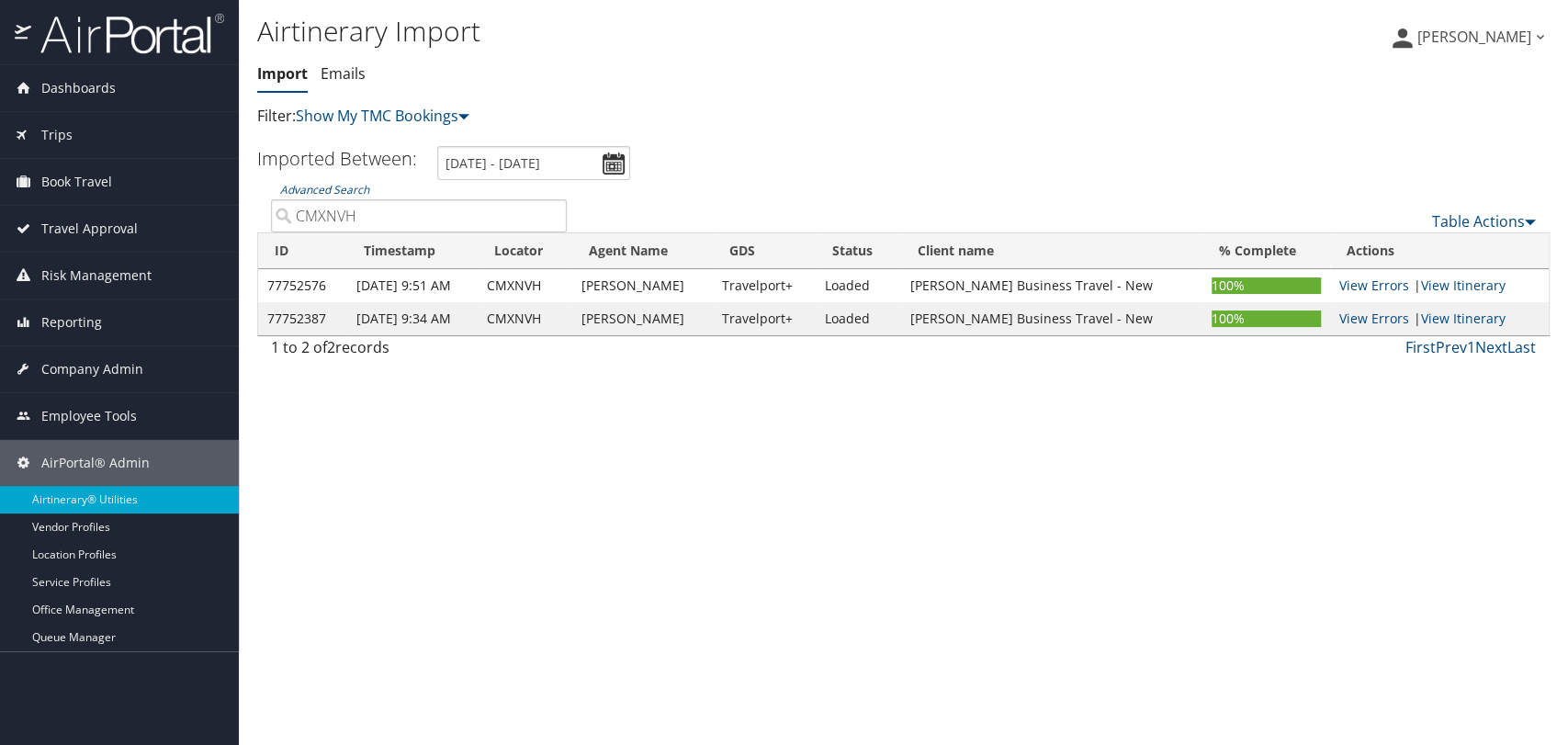 click on "Table Actions" at bounding box center (1065, 206) 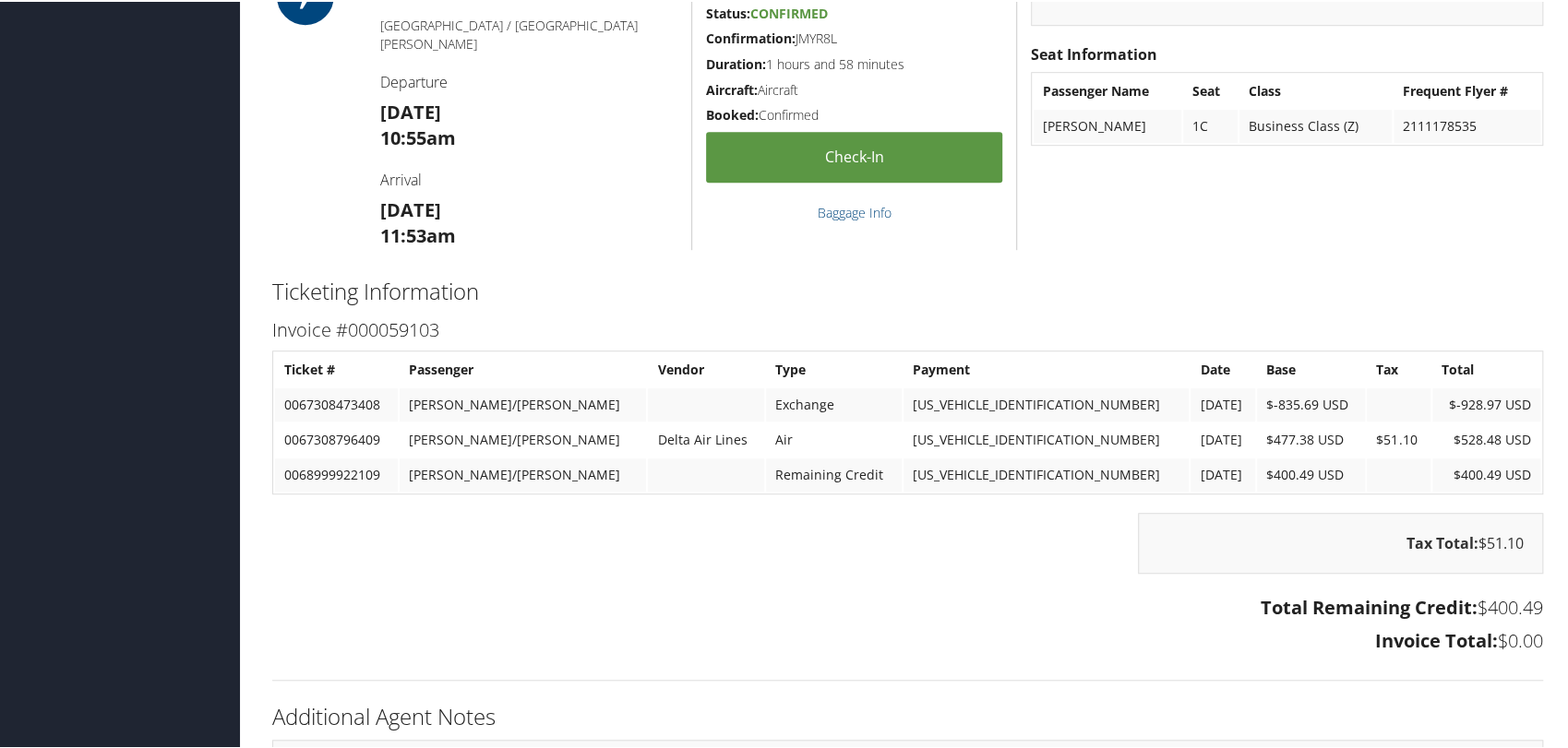 scroll, scrollTop: 819, scrollLeft: 0, axis: vertical 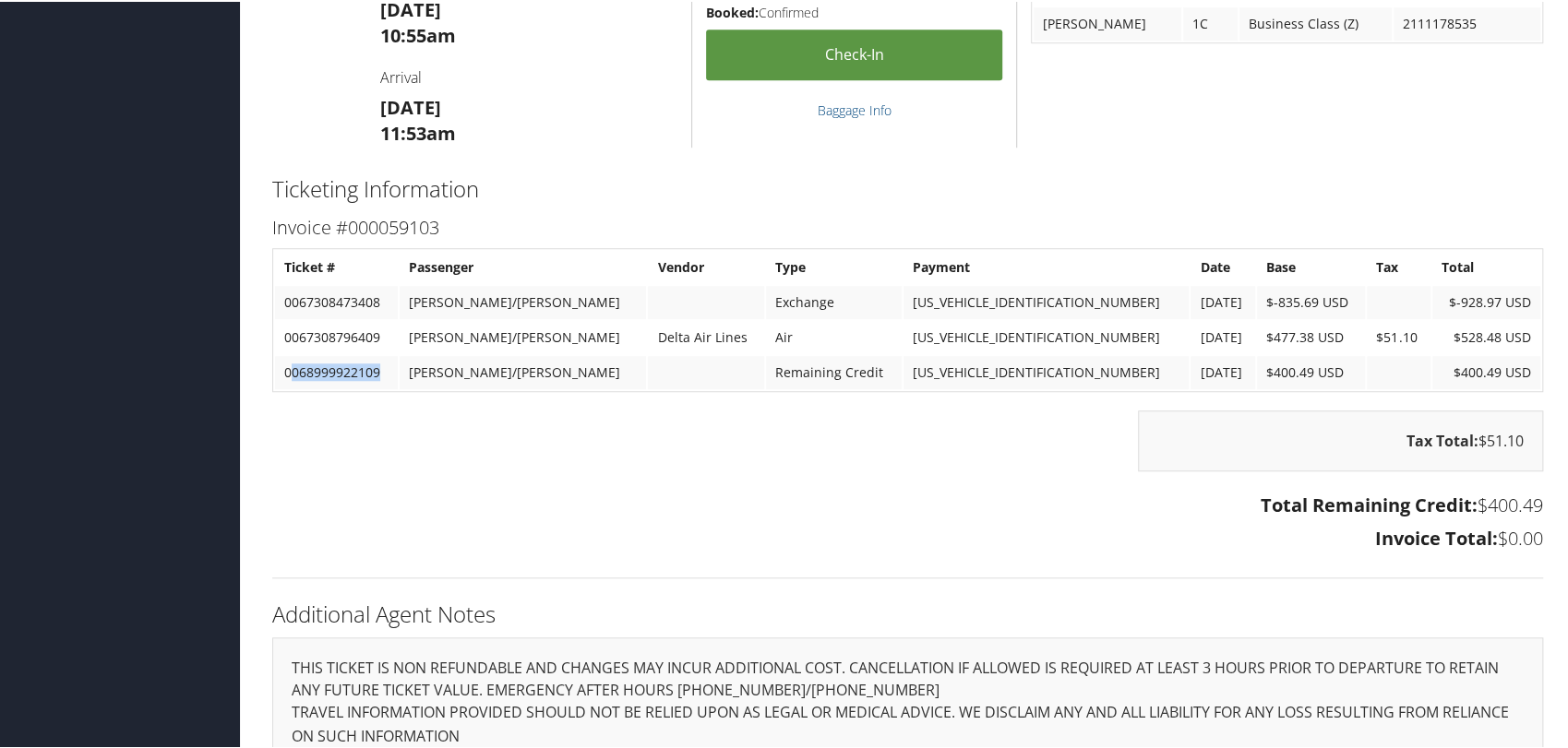 drag, startPoint x: 384, startPoint y: 393, endPoint x: 293, endPoint y: 410, distance: 92.574294 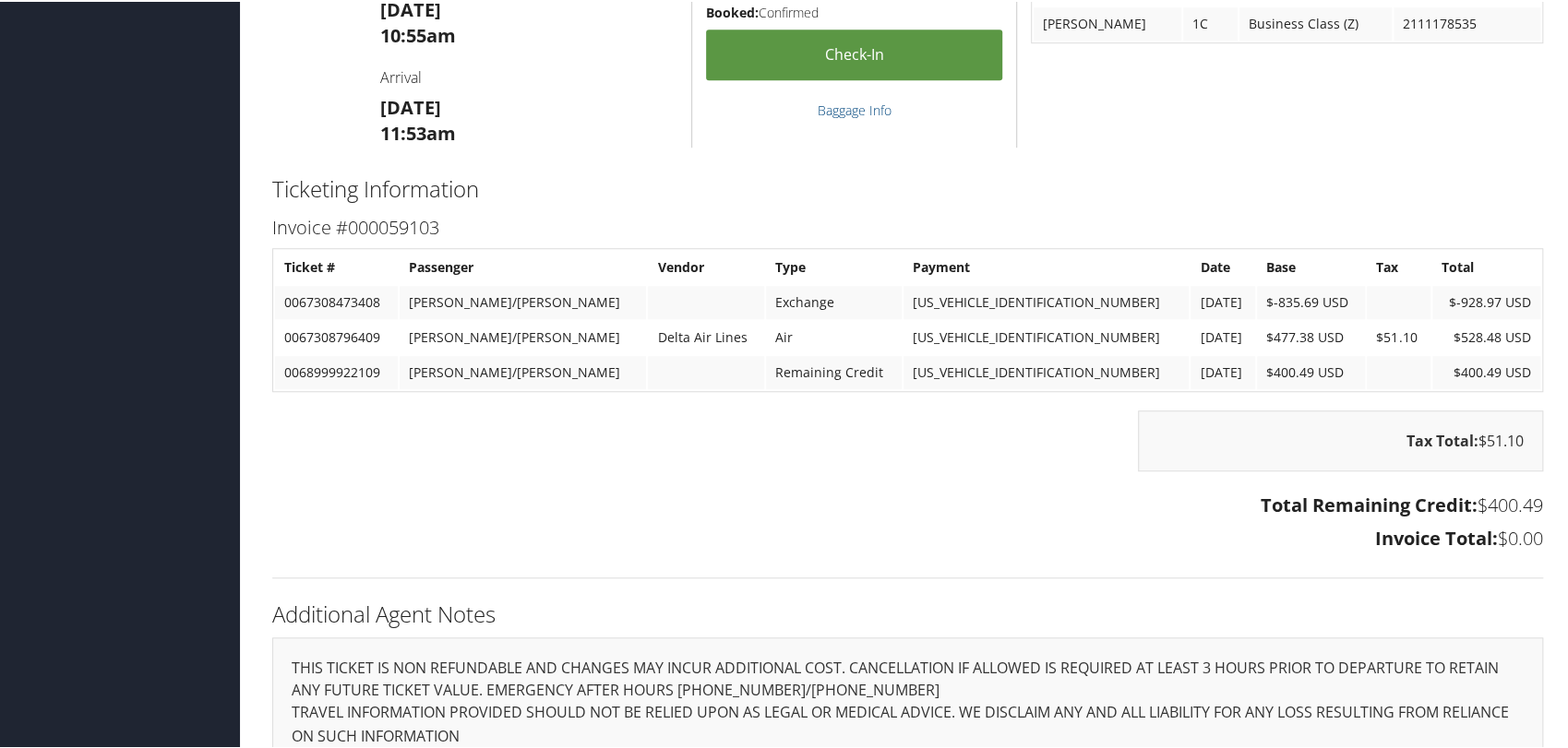 click on "Tax Total:  $51.10" at bounding box center [907, 448] 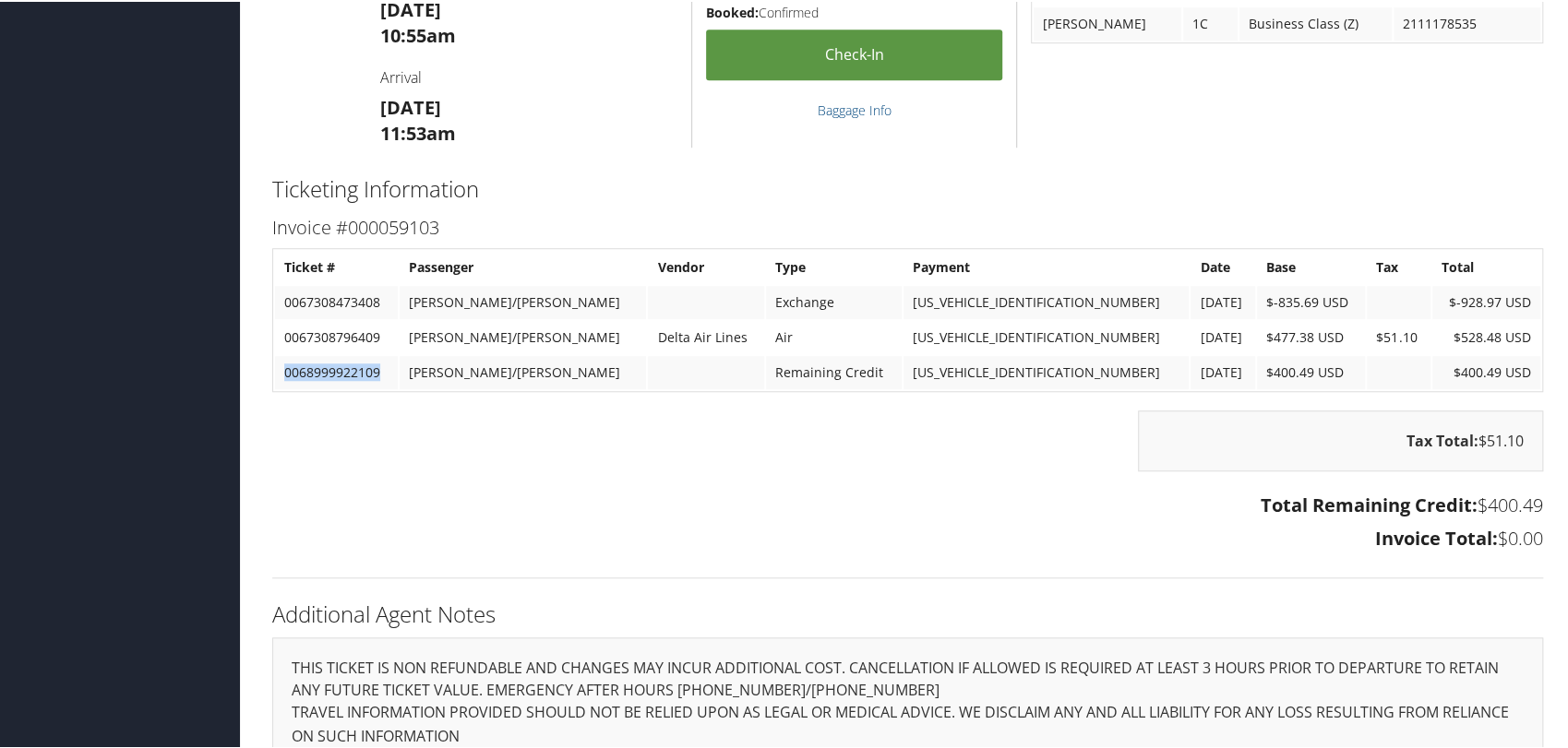 drag, startPoint x: 381, startPoint y: 394, endPoint x: 281, endPoint y: 403, distance: 100.404183 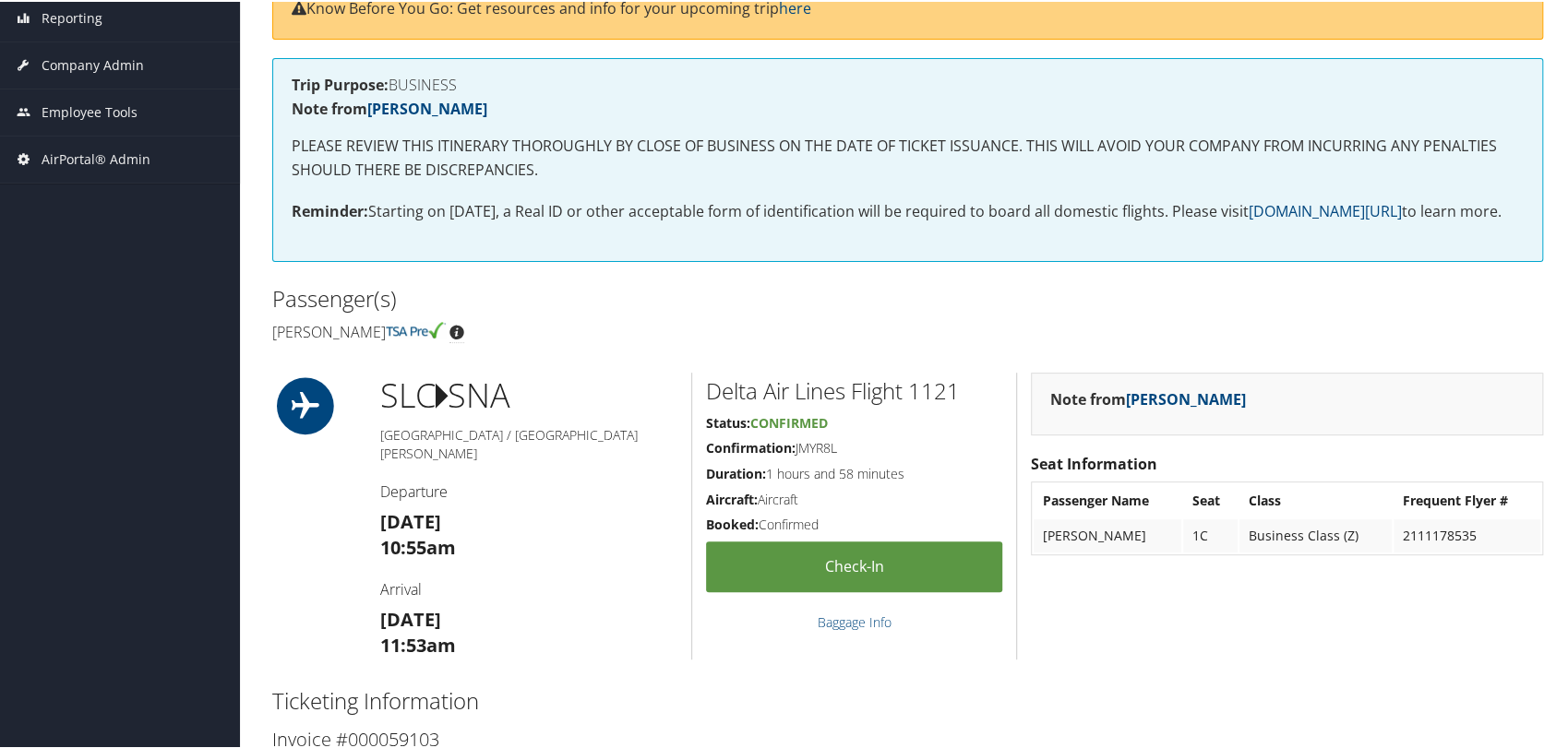 scroll, scrollTop: 0, scrollLeft: 0, axis: both 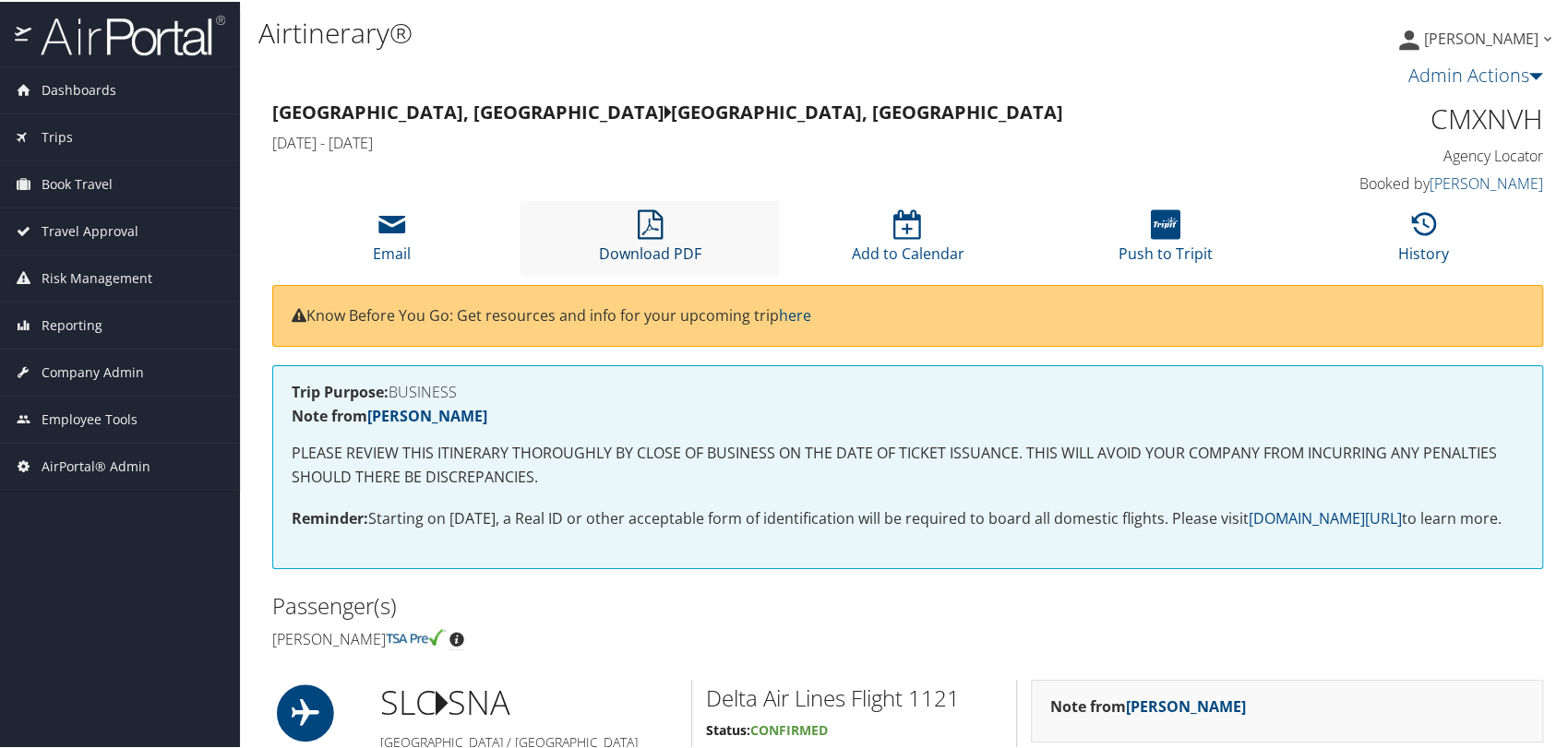 click at bounding box center [650, 223] 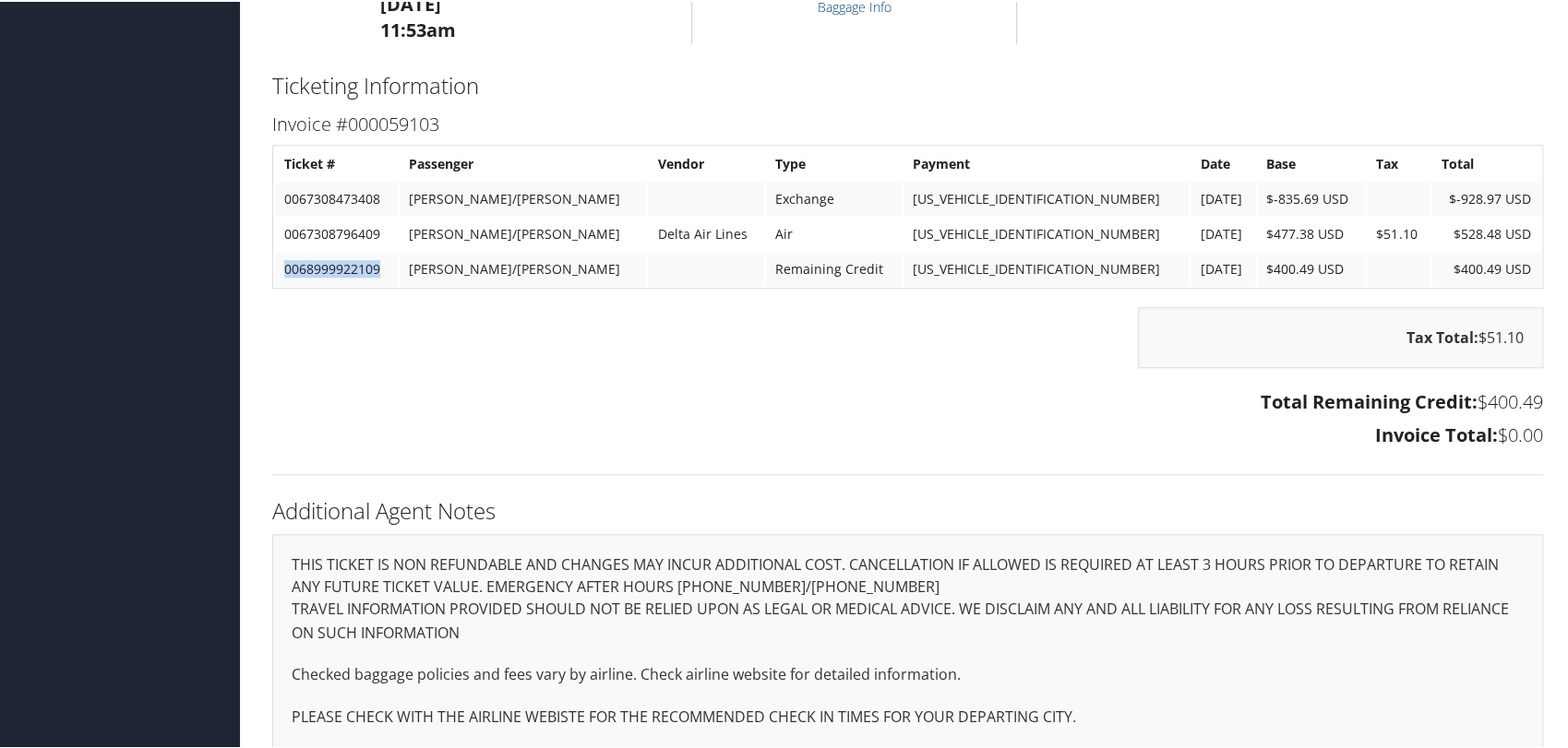 scroll, scrollTop: 960, scrollLeft: 0, axis: vertical 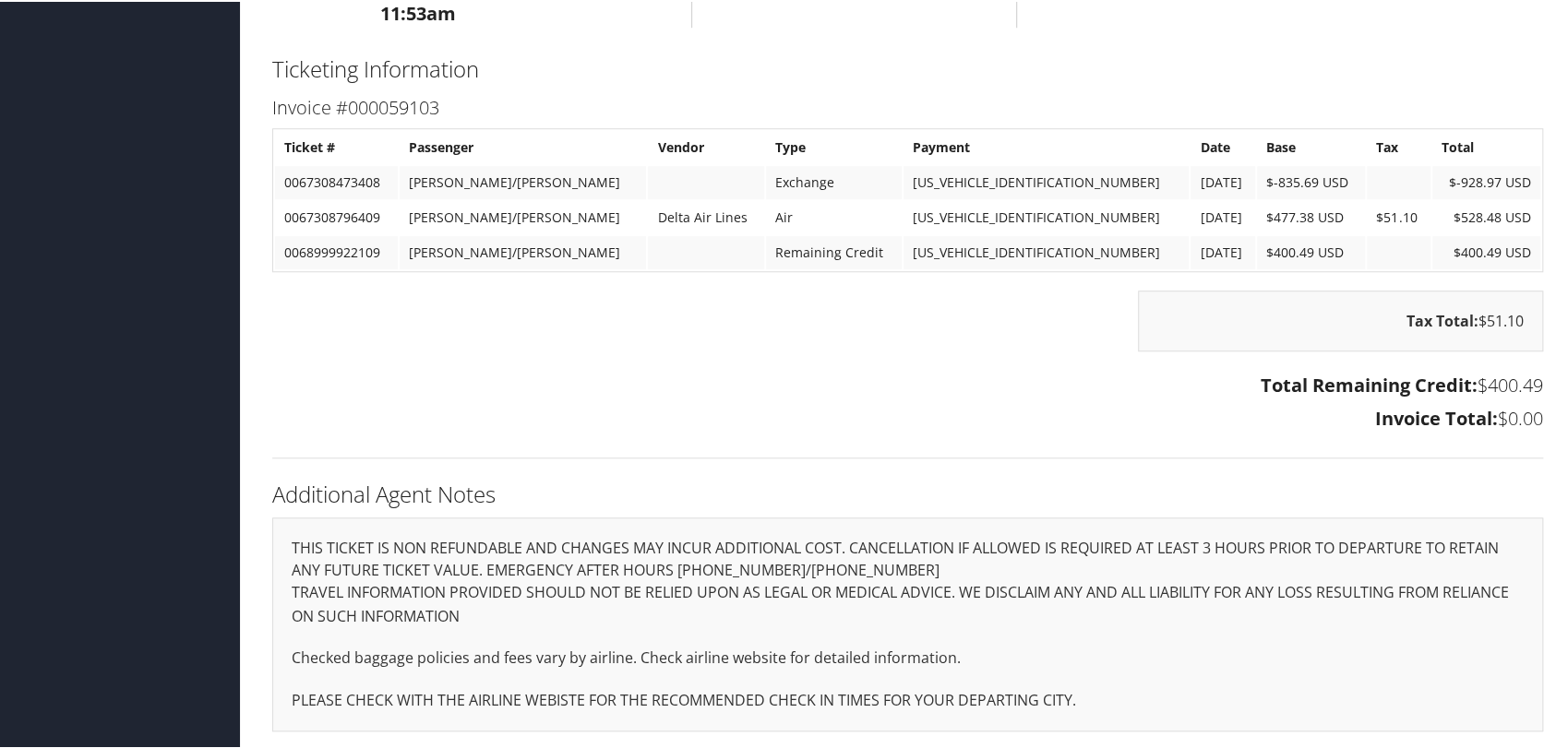 click on "Additional Agent Notes" at bounding box center [907, 493] 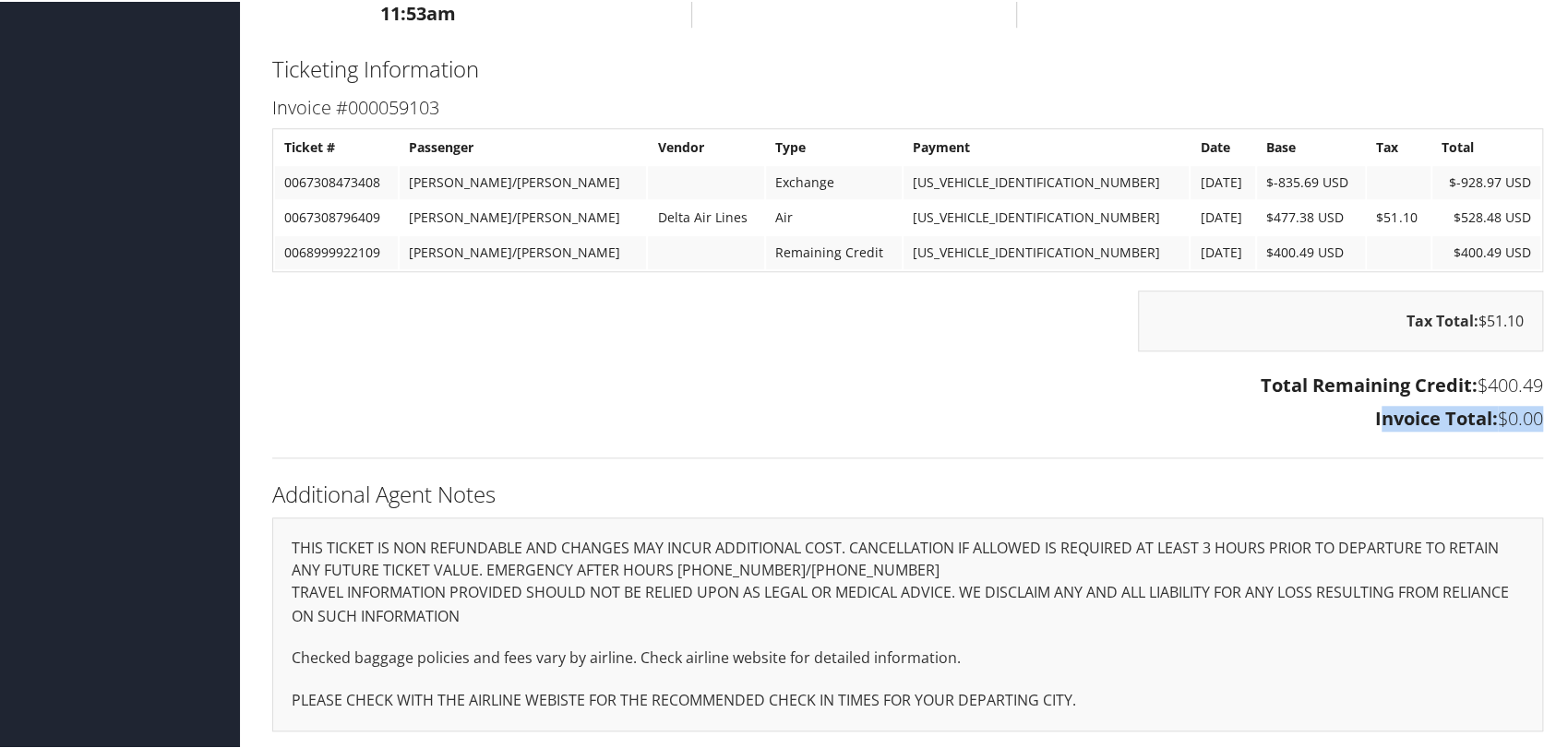 drag, startPoint x: 1364, startPoint y: 423, endPoint x: 1445, endPoint y: 358, distance: 103.85567 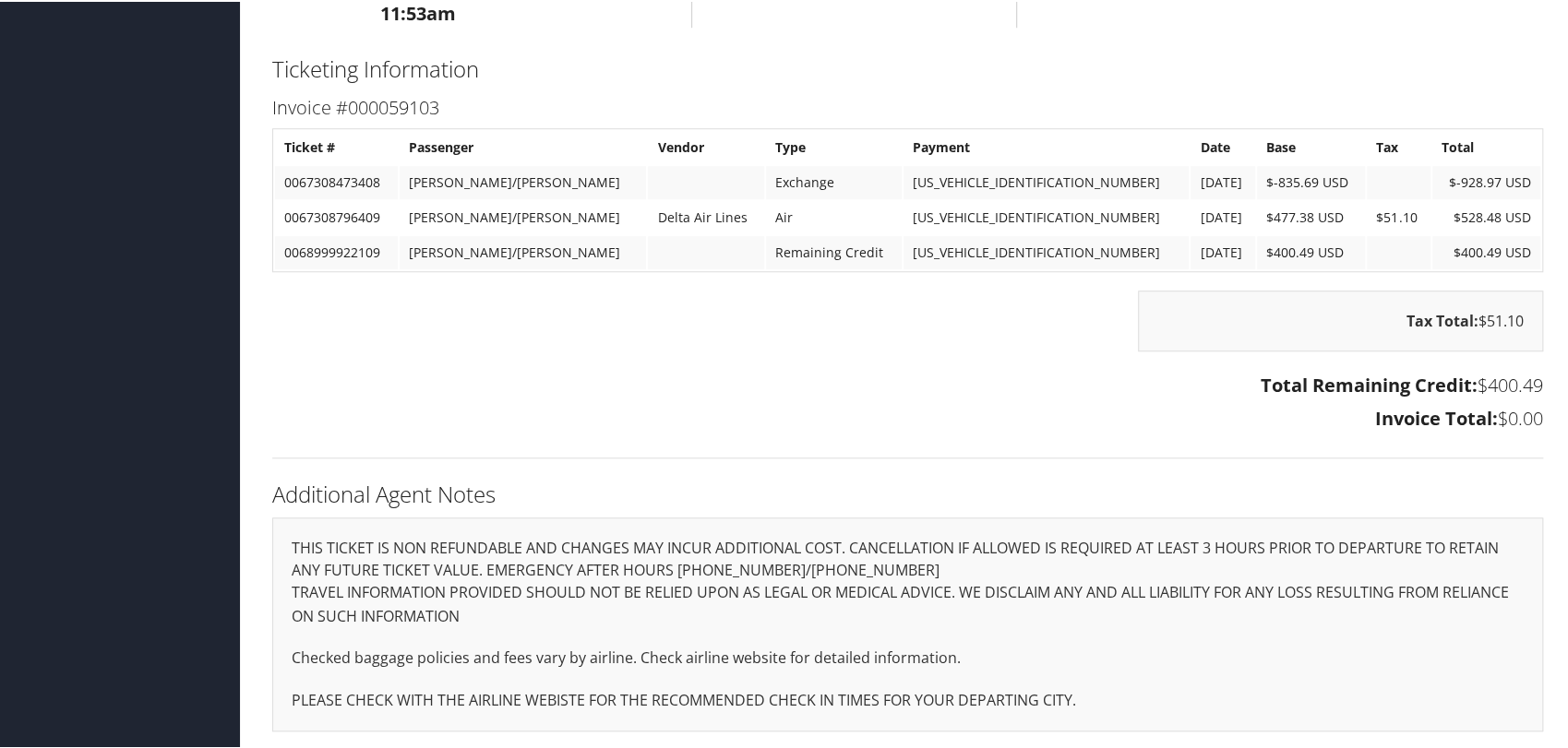 click on "Invoice Total:  $0.00" at bounding box center [907, 417] 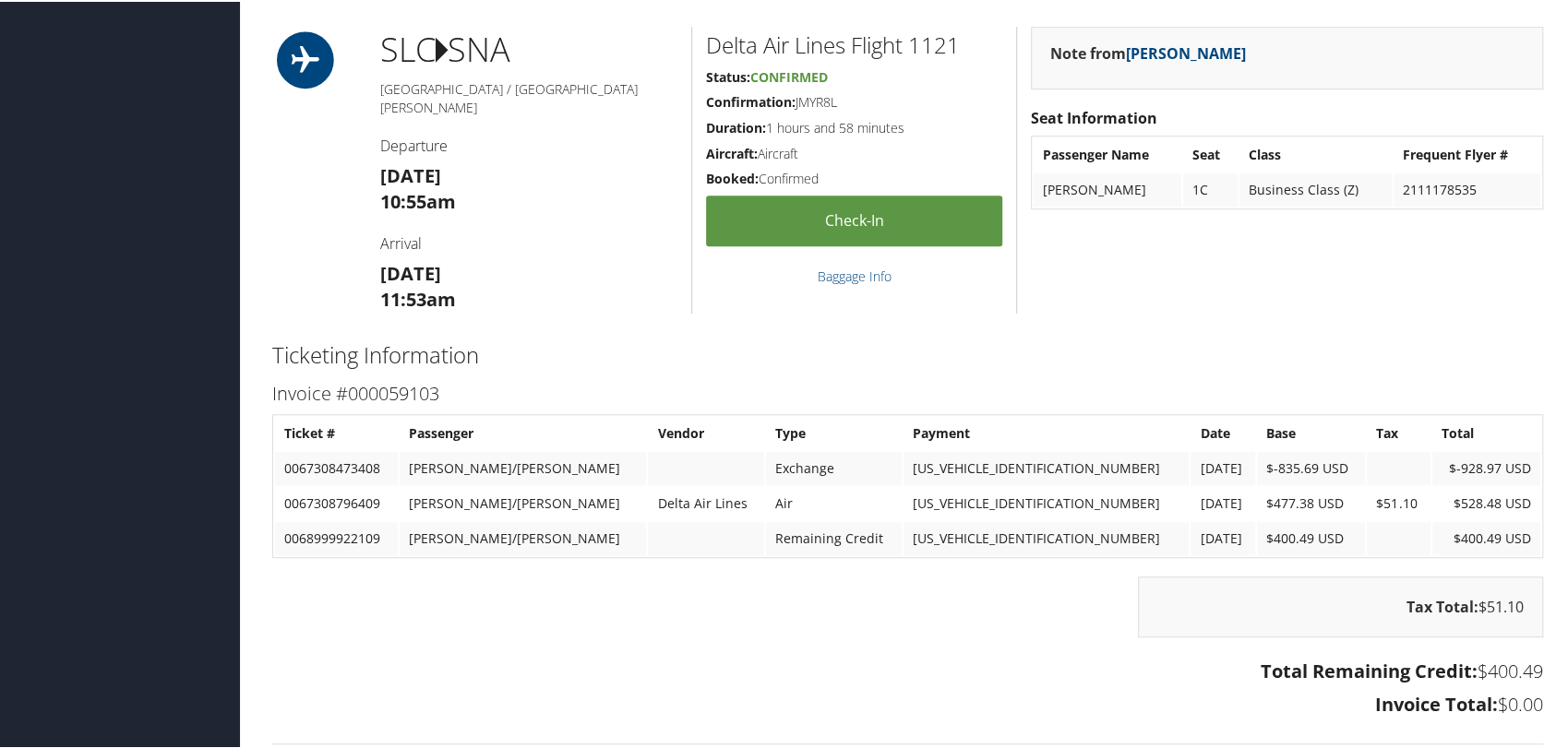 scroll, scrollTop: 755, scrollLeft: 0, axis: vertical 